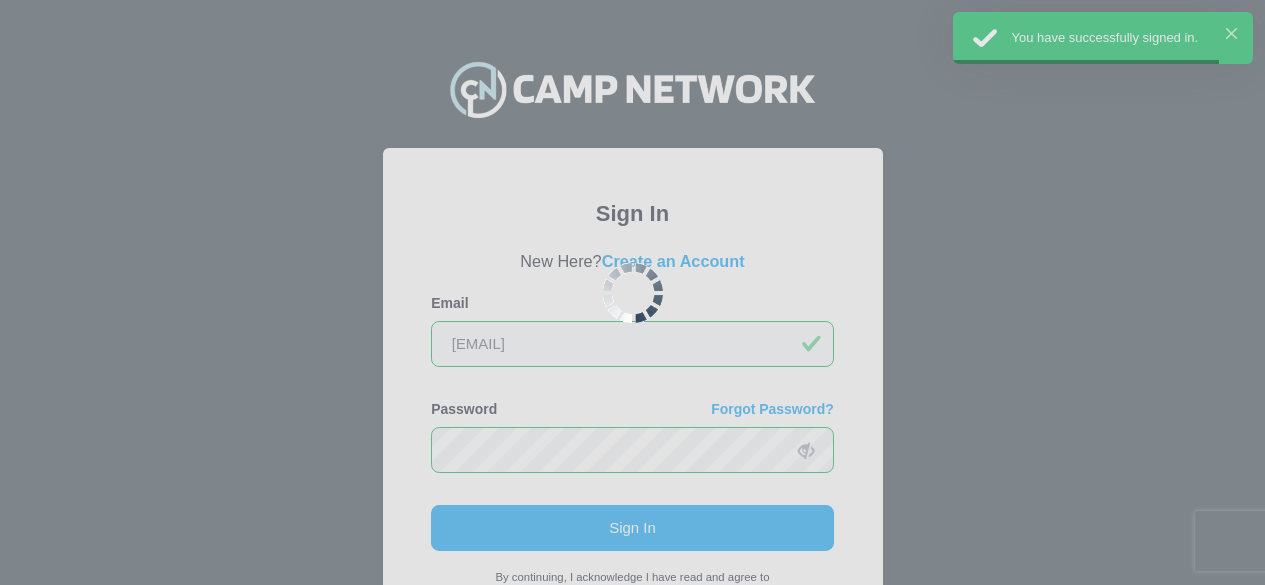 scroll, scrollTop: 0, scrollLeft: 0, axis: both 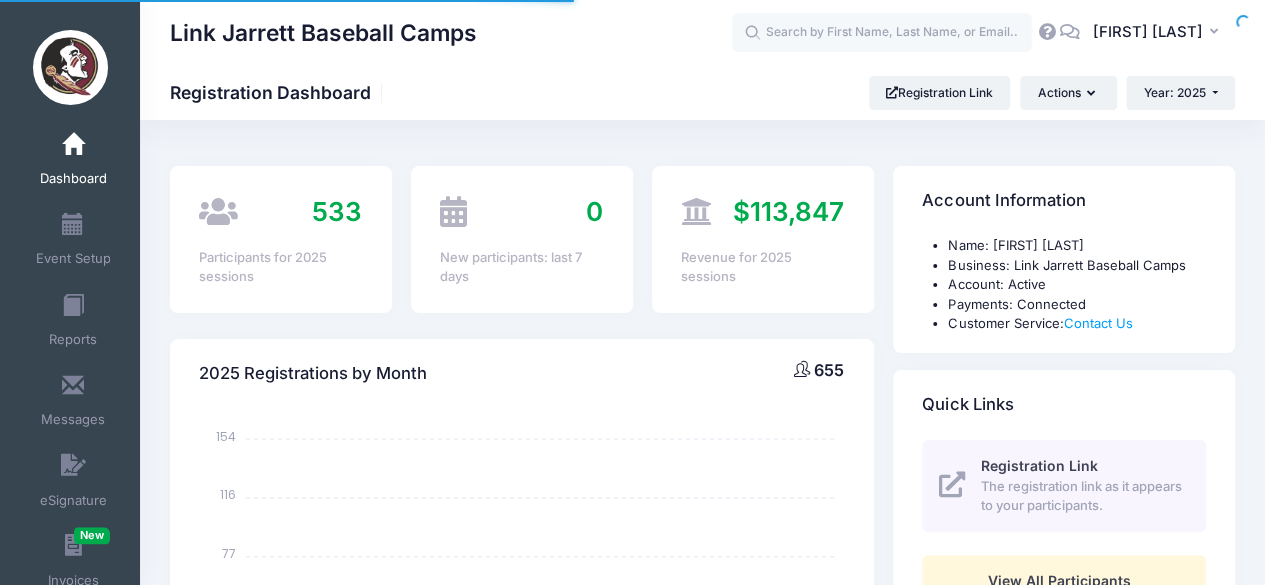 select 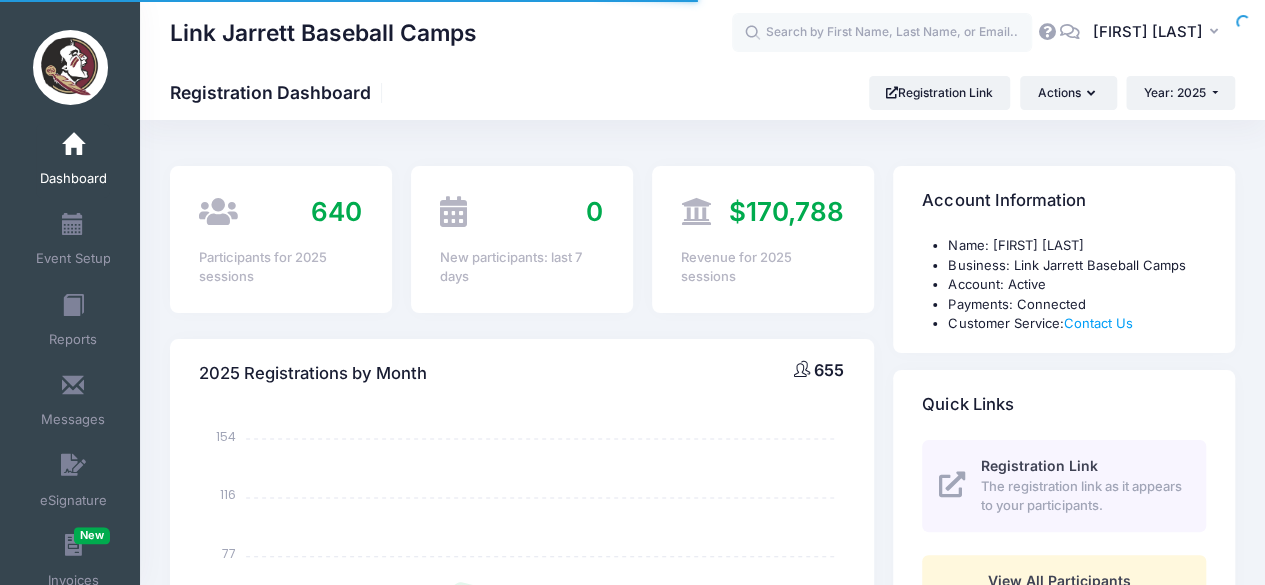scroll, scrollTop: 0, scrollLeft: 0, axis: both 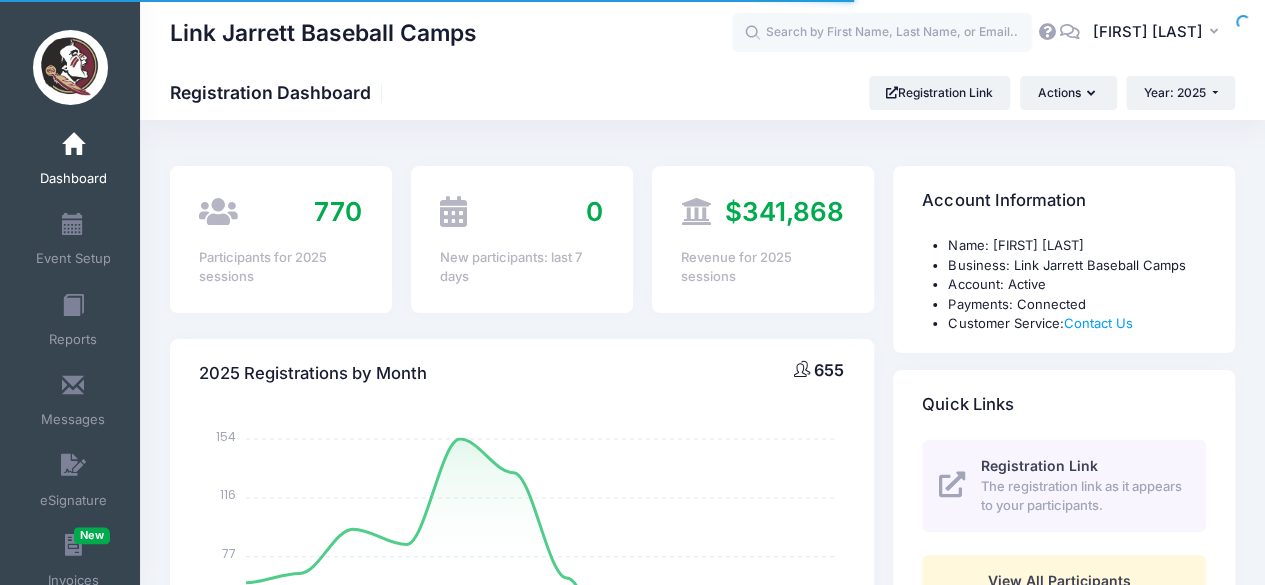 click on "Event Setup" at bounding box center (74, 242) 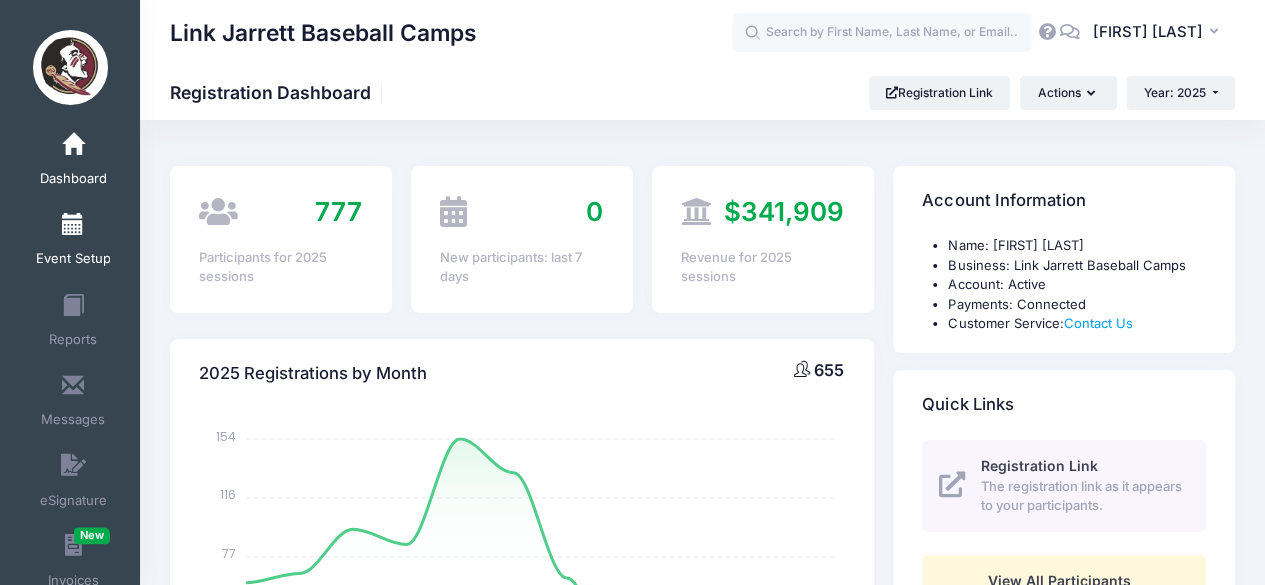 click at bounding box center [73, 225] 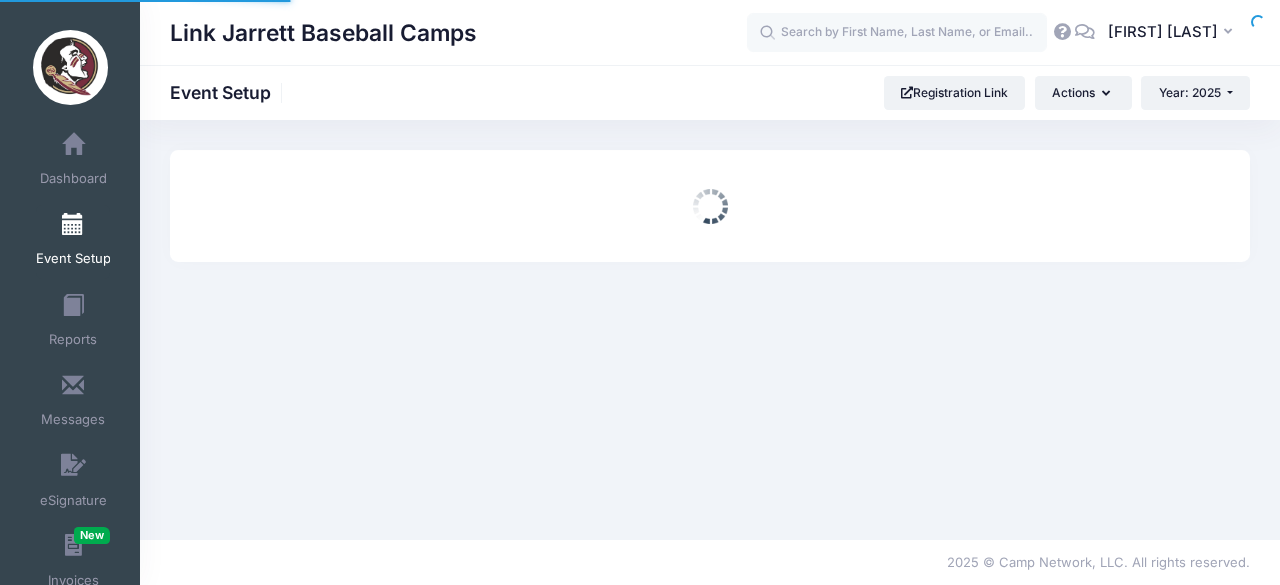 scroll, scrollTop: 0, scrollLeft: 0, axis: both 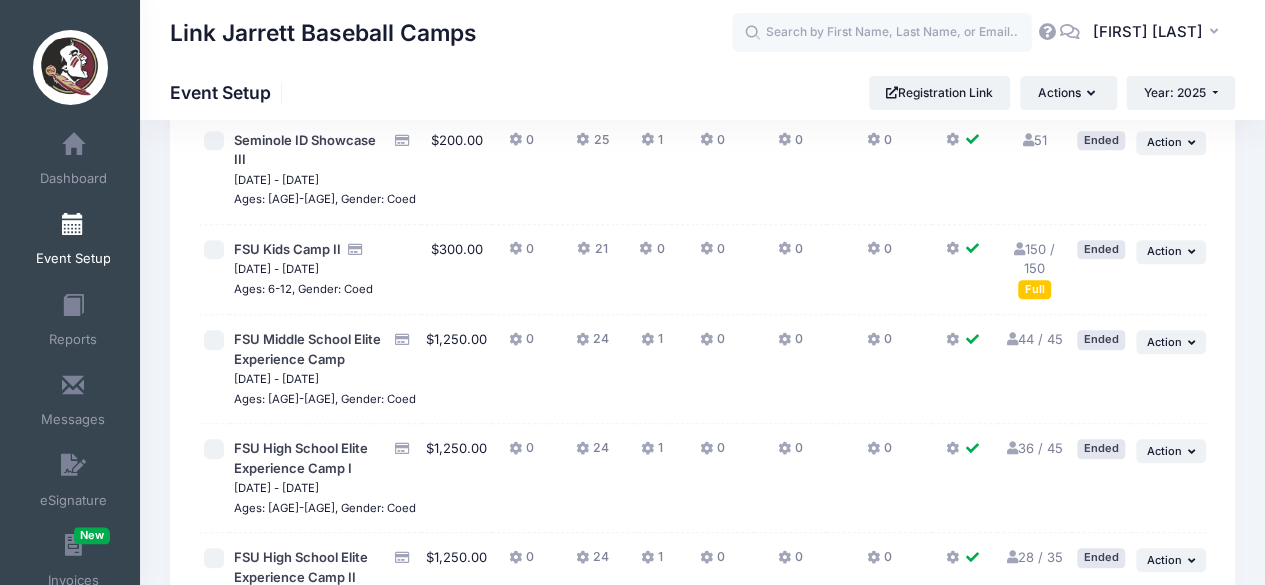 click on "44             / 45
Full" at bounding box center (1035, 339) 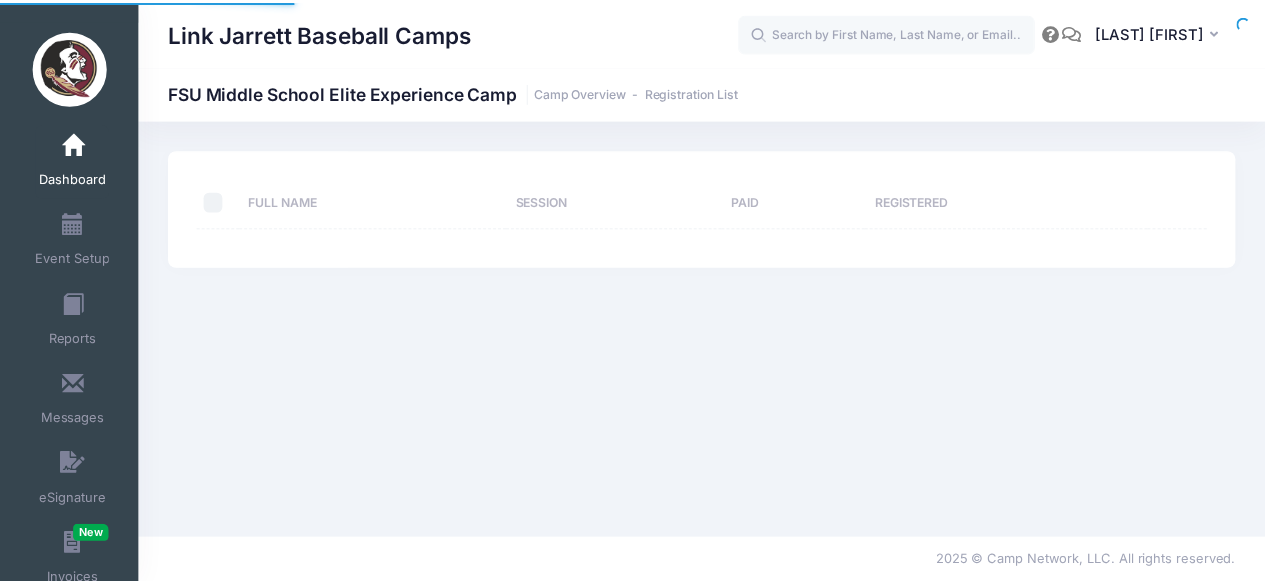 scroll, scrollTop: 0, scrollLeft: 0, axis: both 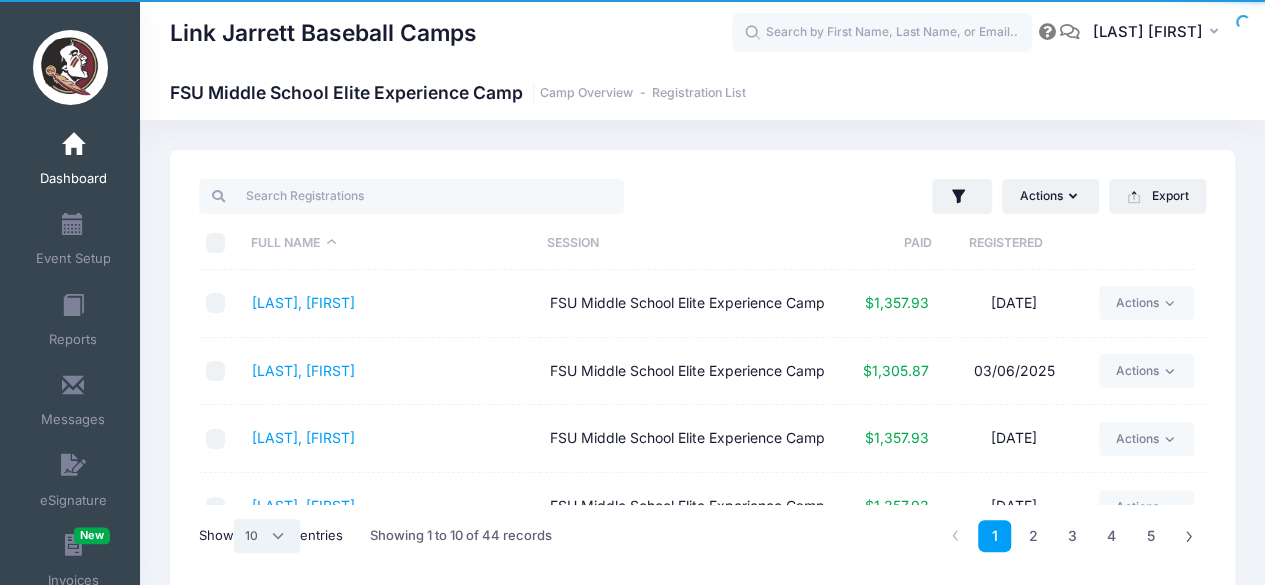 click on "All 10 25 50" at bounding box center [267, 536] 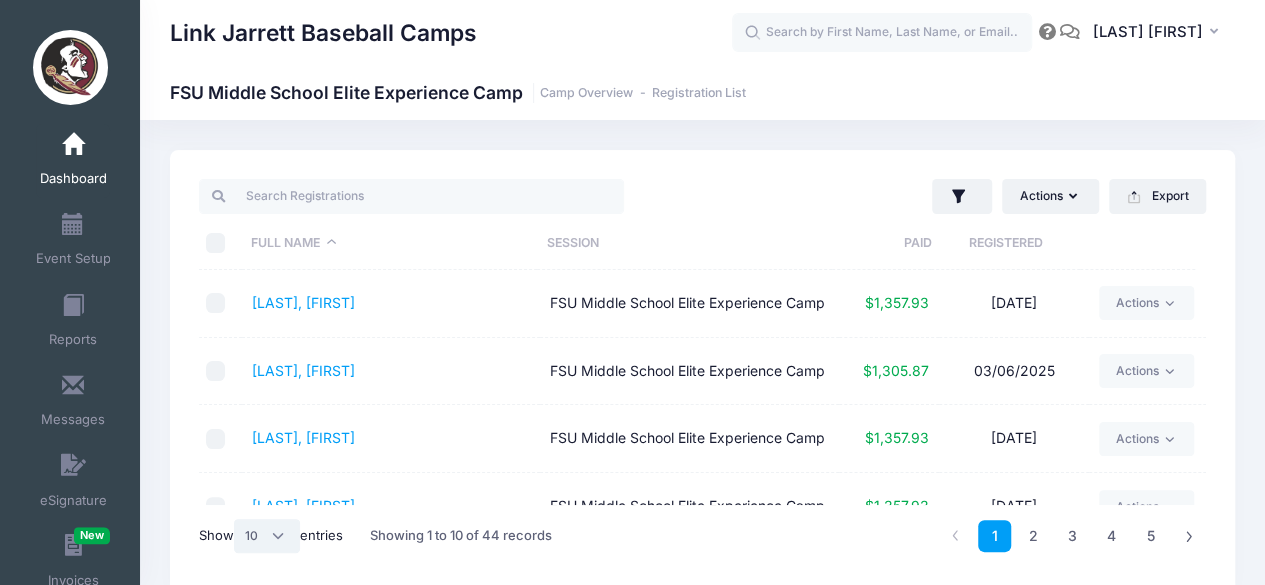 select on "-1" 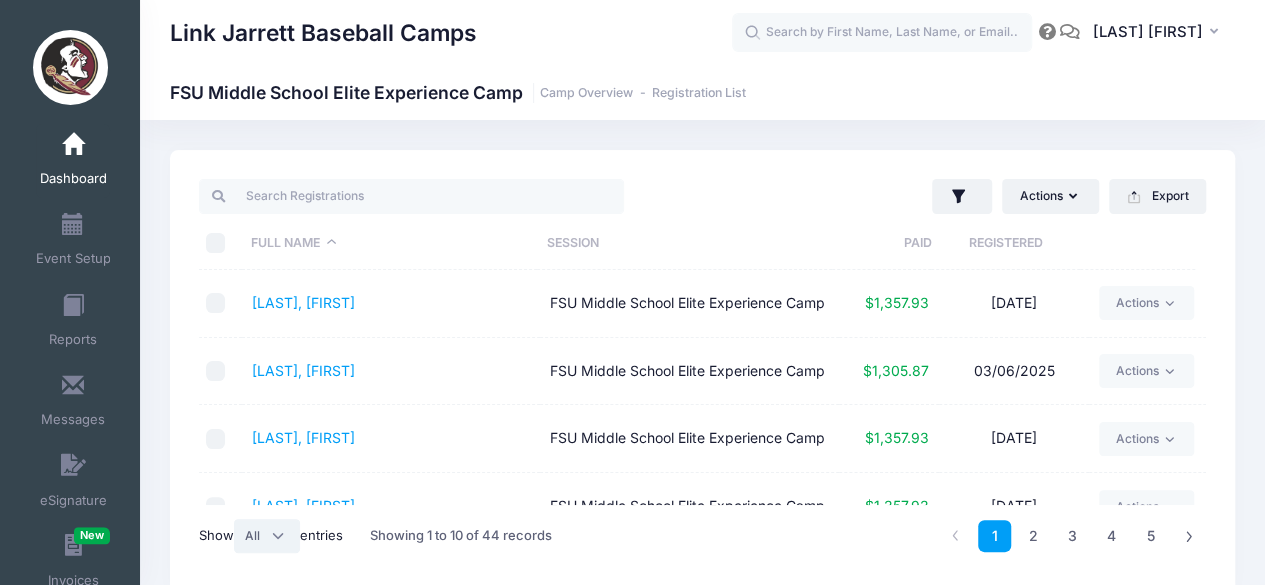 click on "All 10 25 50" at bounding box center (267, 536) 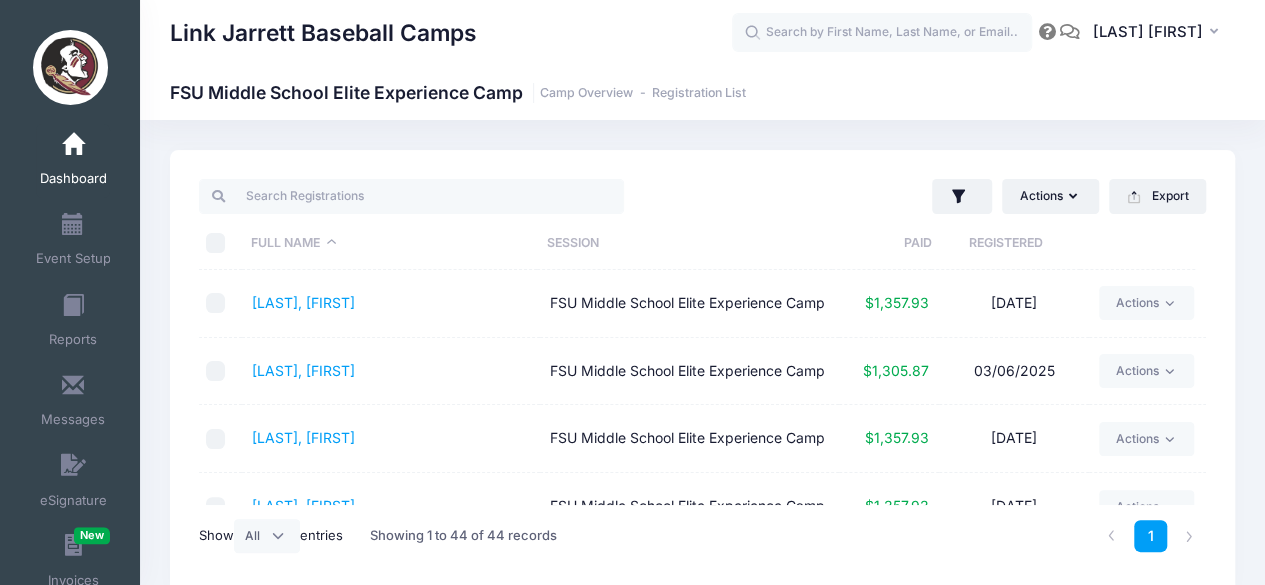 click at bounding box center (216, 243) 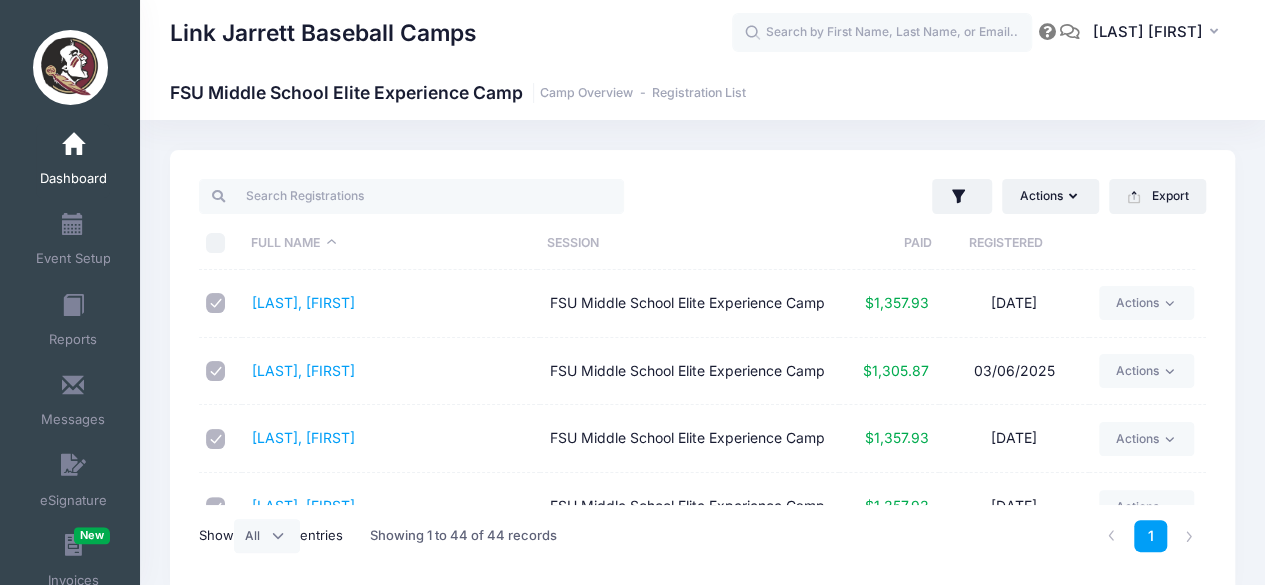 checkbox on "true" 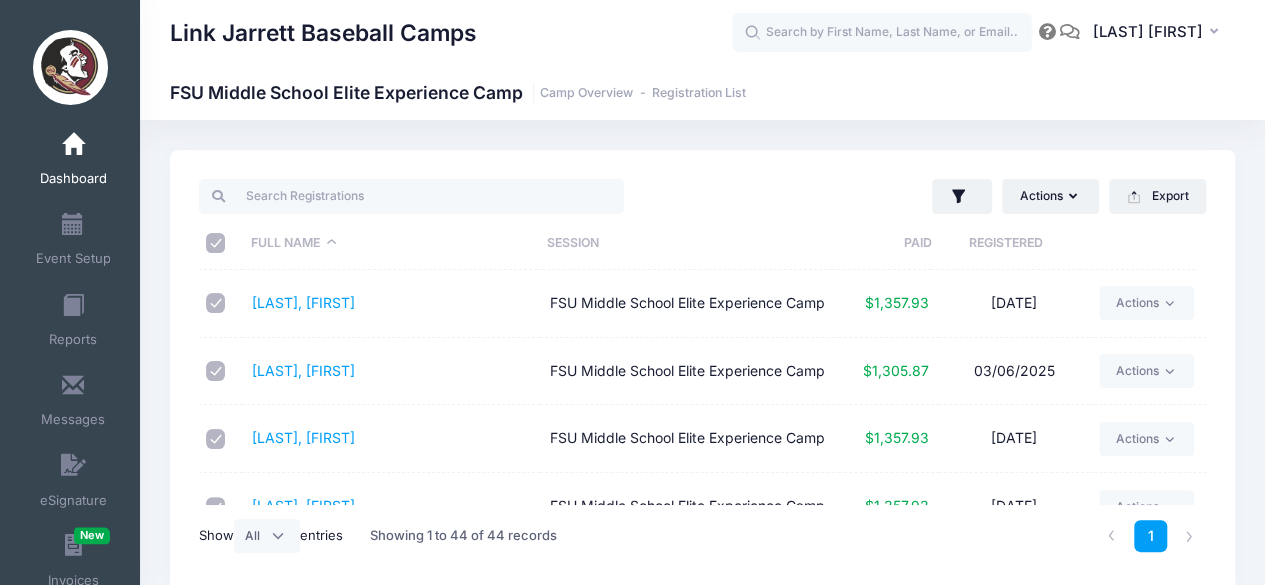 checkbox on "true" 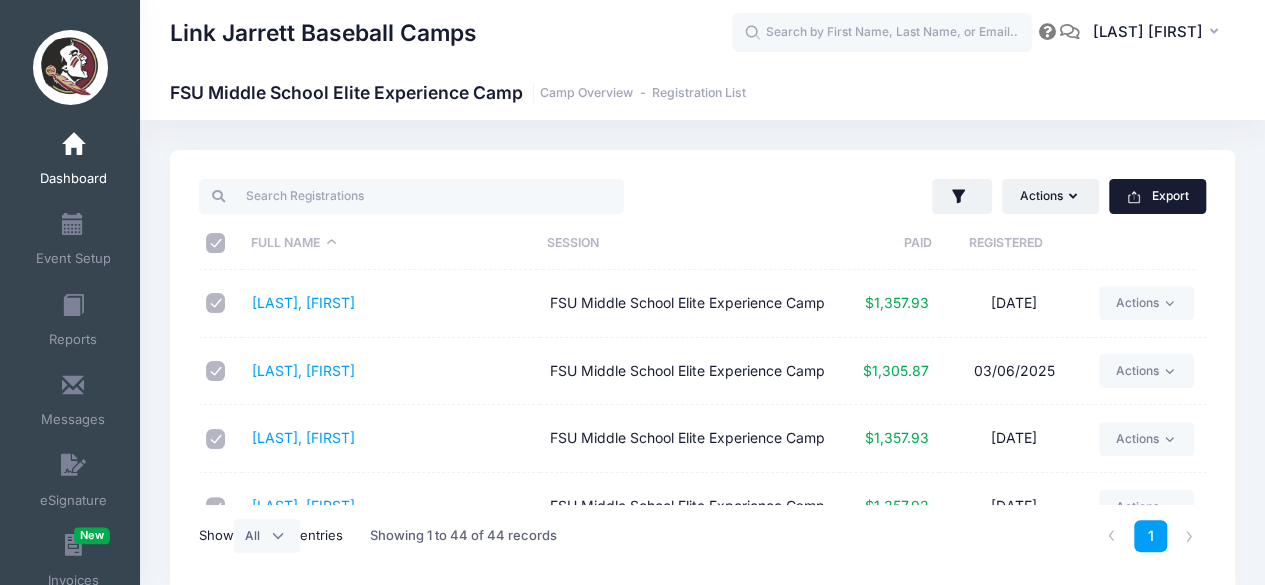drag, startPoint x: 1110, startPoint y: 203, endPoint x: 1052, endPoint y: 235, distance: 66.24198 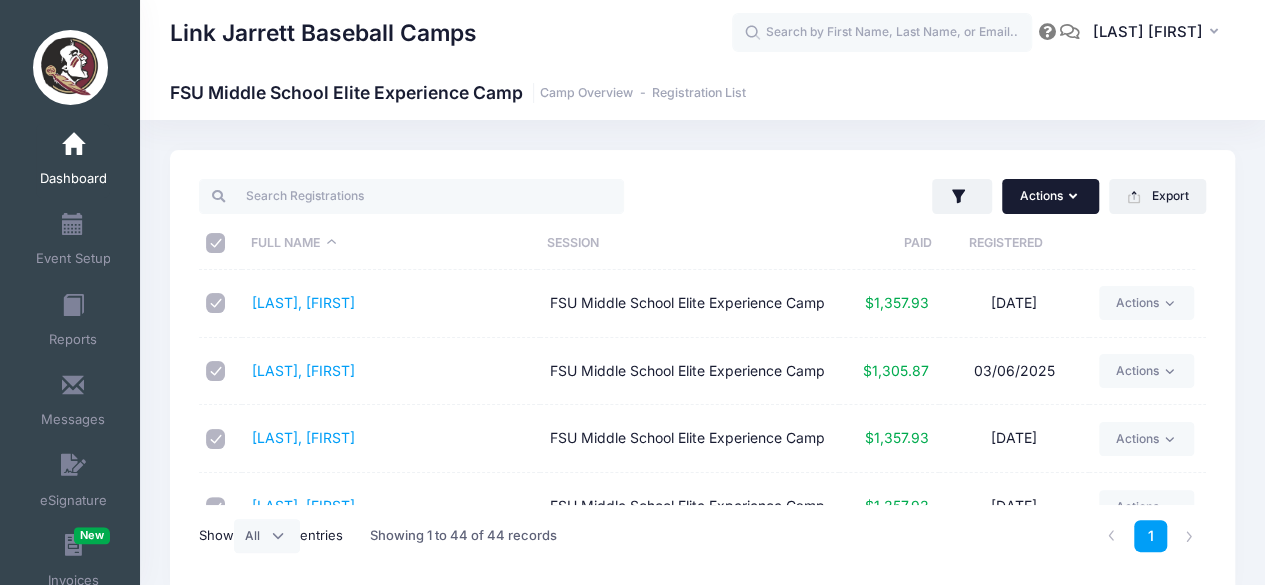 click on "Actions" at bounding box center (1050, 196) 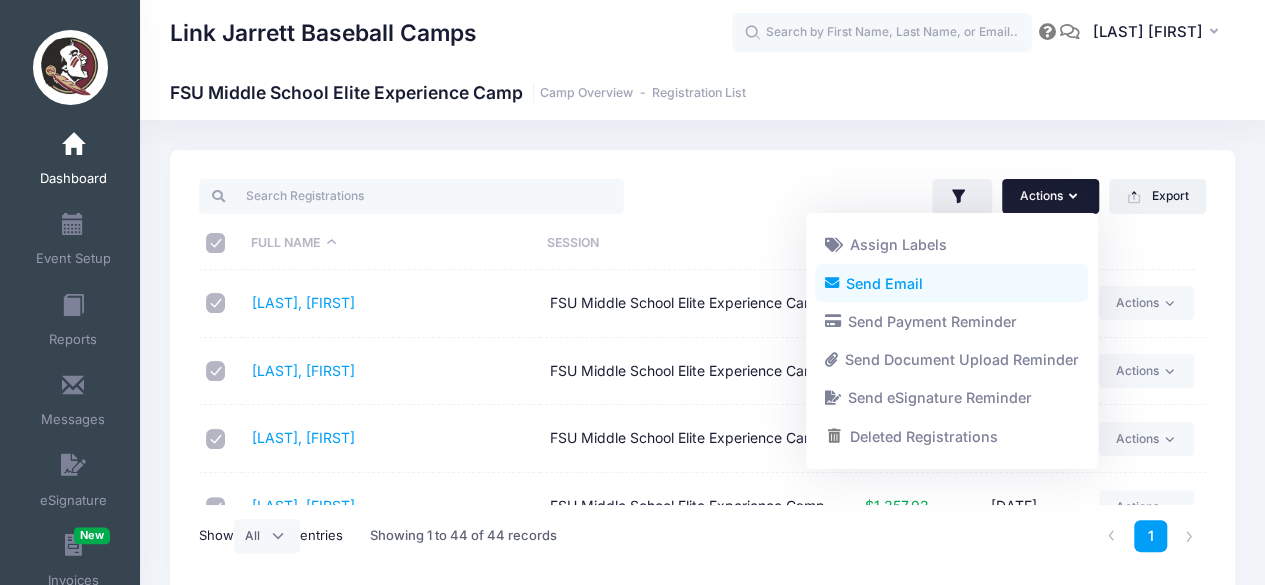 click on "Send Email" at bounding box center [951, 283] 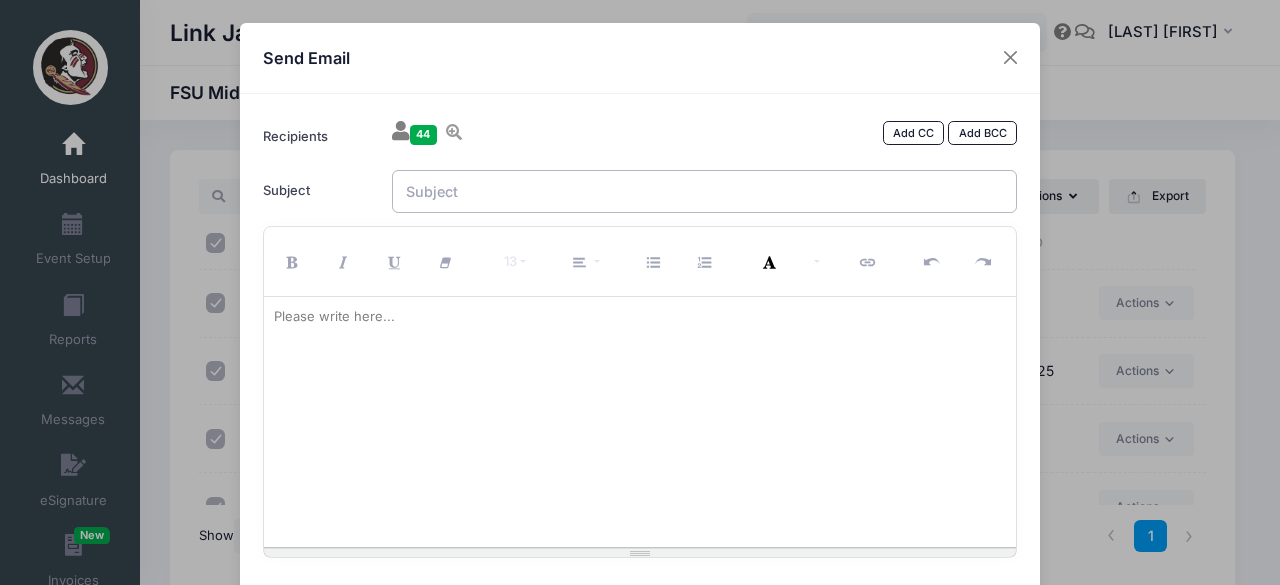 click on "Subject" at bounding box center [705, 191] 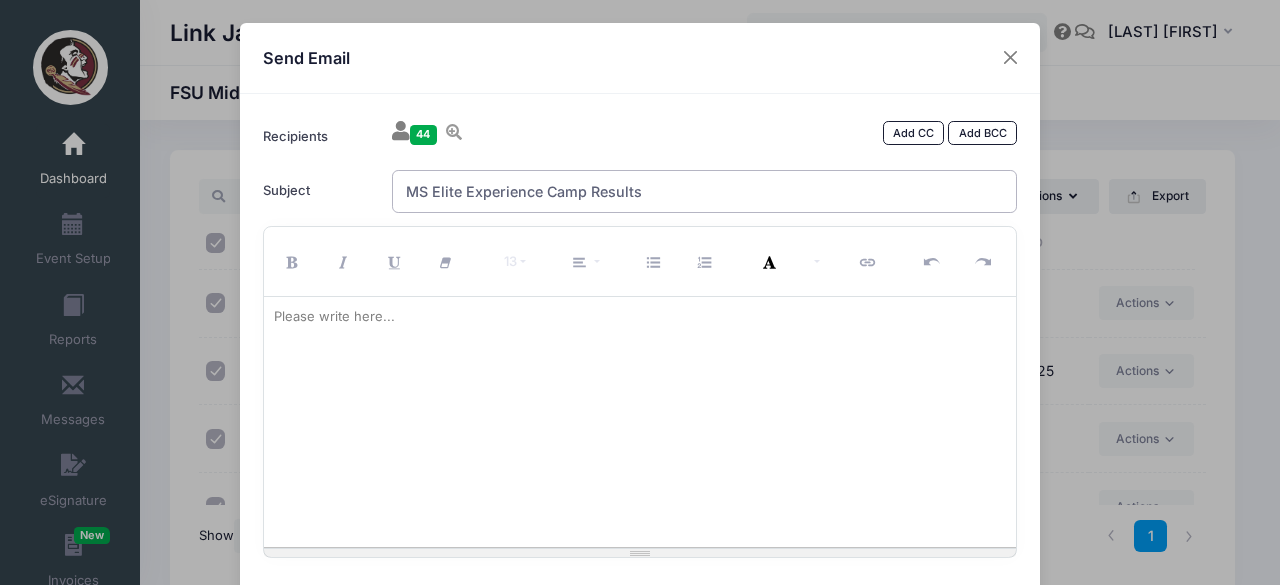 type on "MS Elite Experience Camp Results" 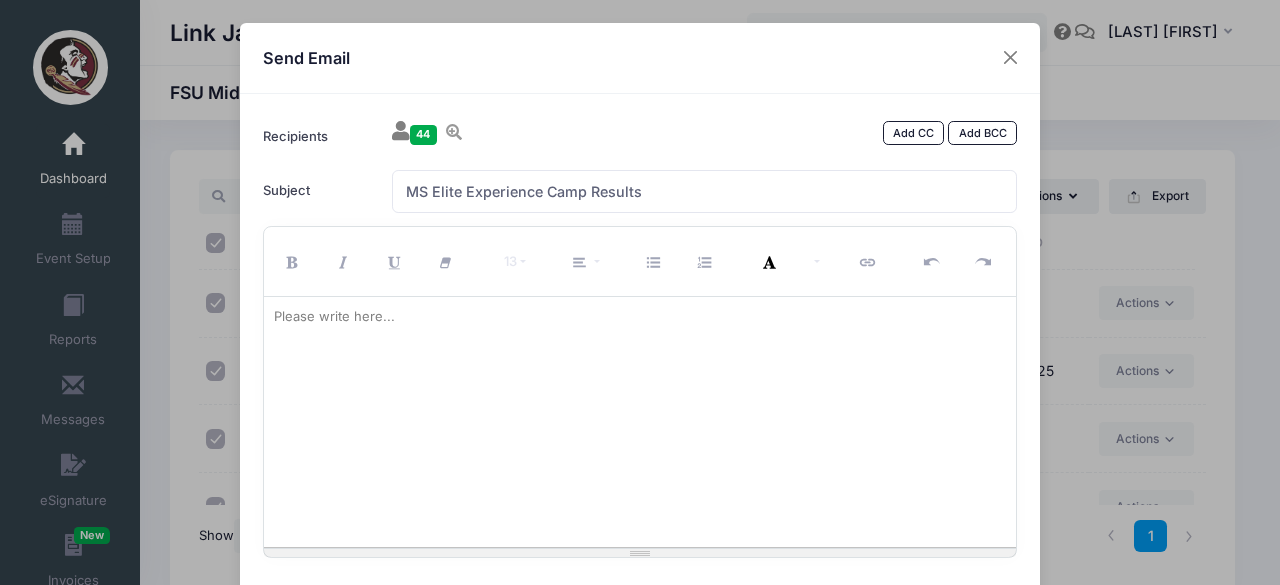 click at bounding box center (640, 422) 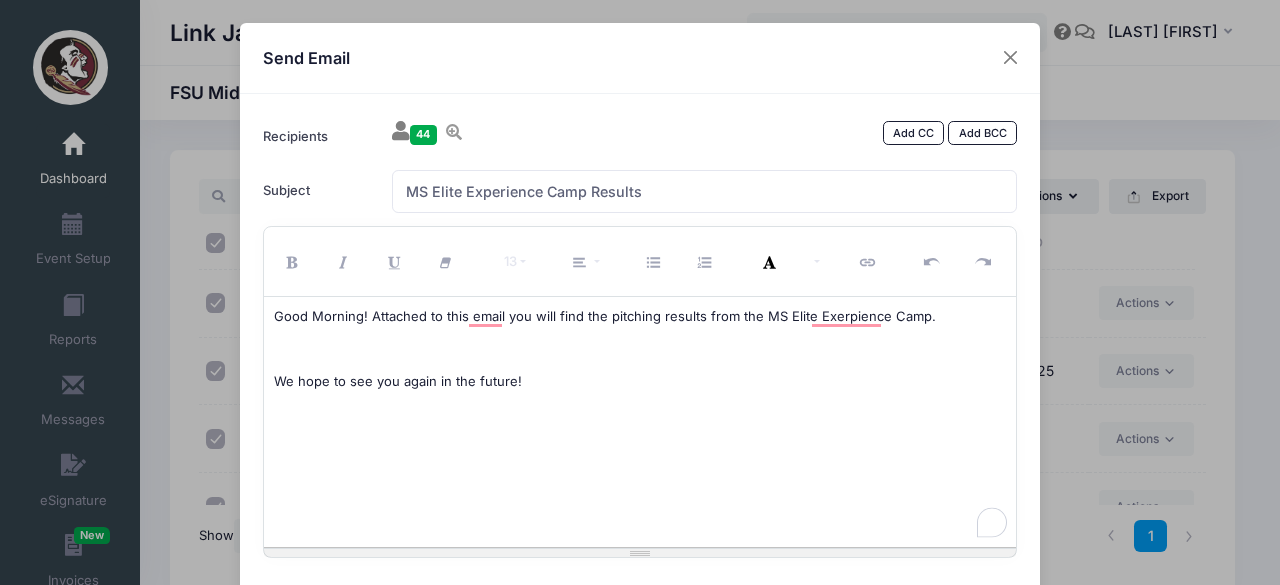 click on "Good Morning! Attached to this email you will find the pitching results from the MS Elite Exerpience Camp." at bounding box center [640, 317] 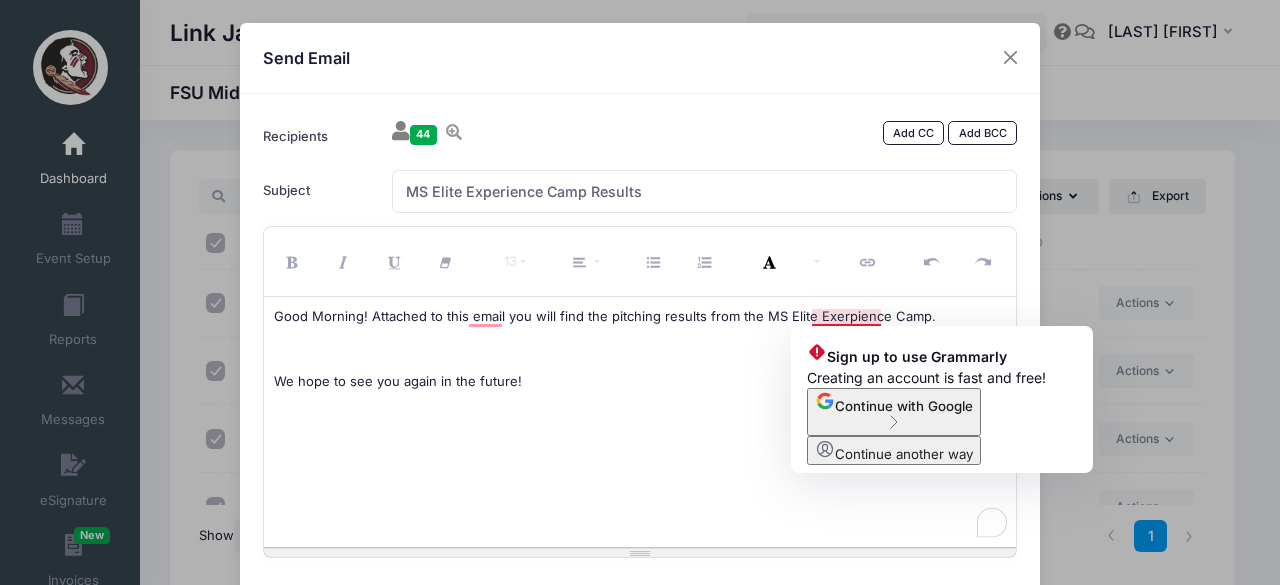 click on "Good Morning! Attached to this email you will find the pitching results from the MS Elite Exerpience Camp." at bounding box center (640, 317) 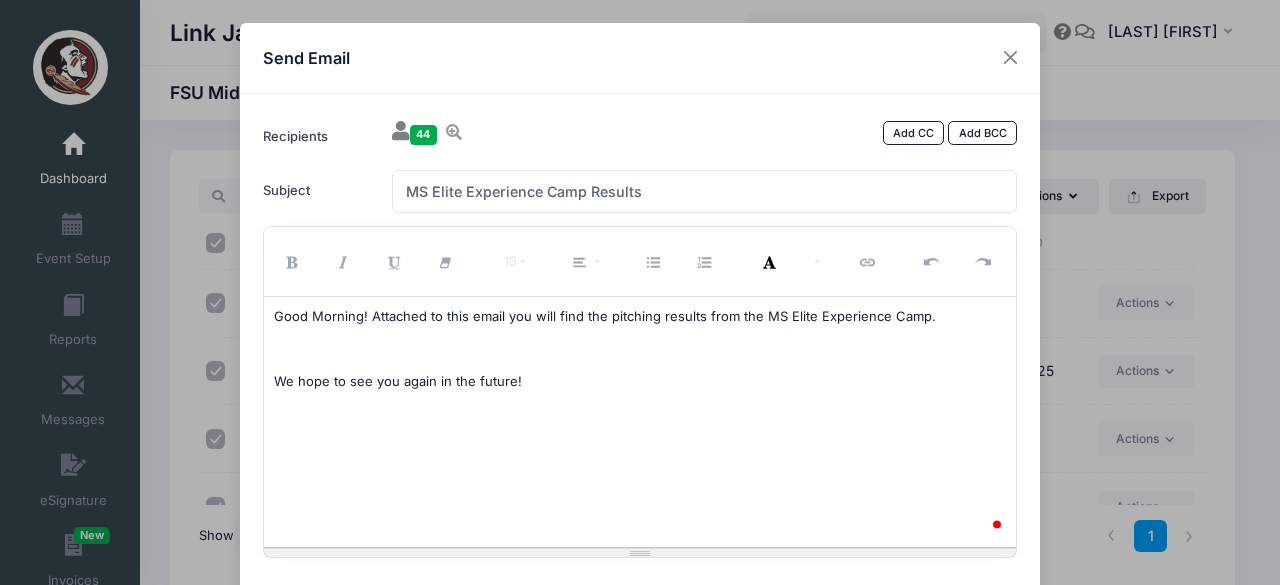 click on "Good Morning! Attached to this email you will find the pitching results from the MS Elite Experience Camp.  We hope to see you again in the future!" at bounding box center [640, 422] 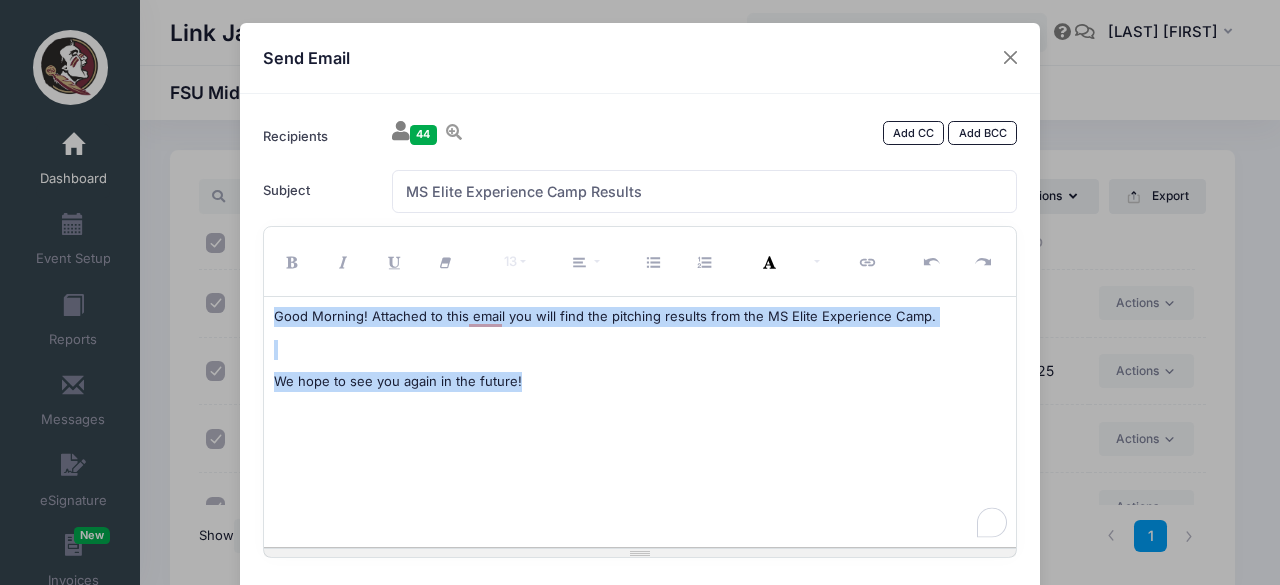 drag, startPoint x: 737, startPoint y: 381, endPoint x: 170, endPoint y: 237, distance: 585 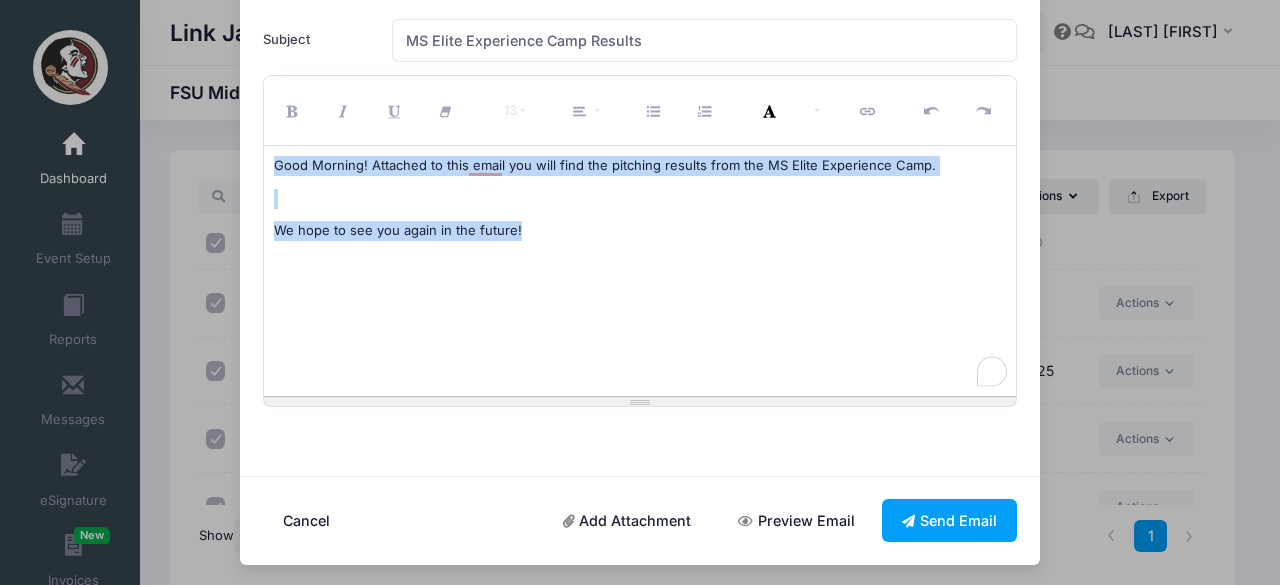click on "Add Attachment" at bounding box center [627, 520] 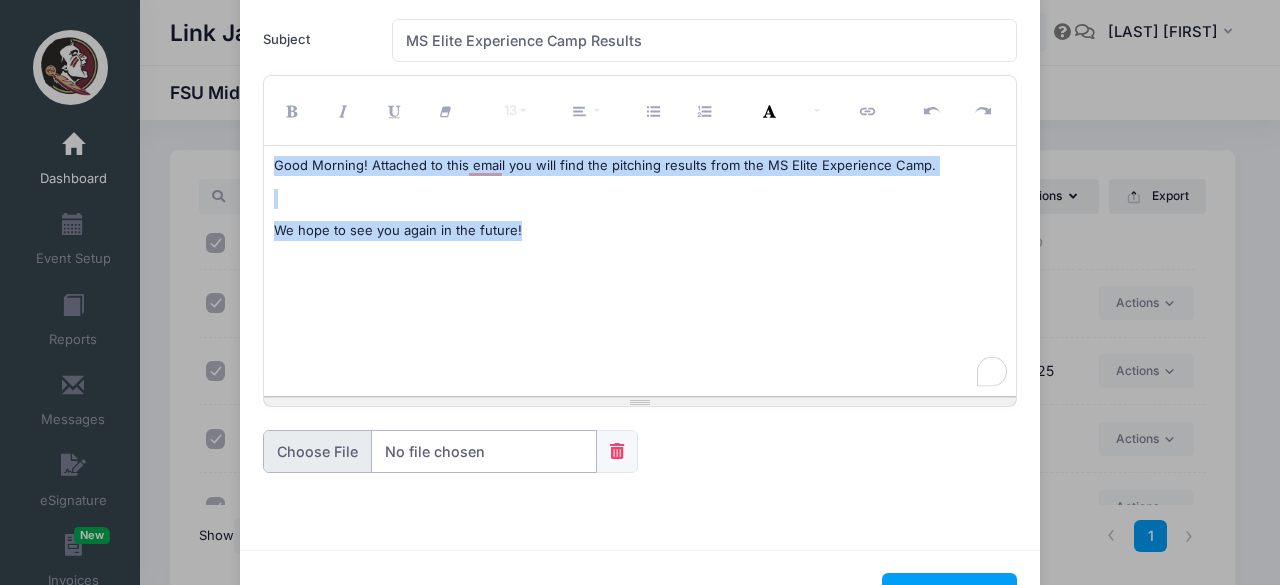click at bounding box center (430, 451) 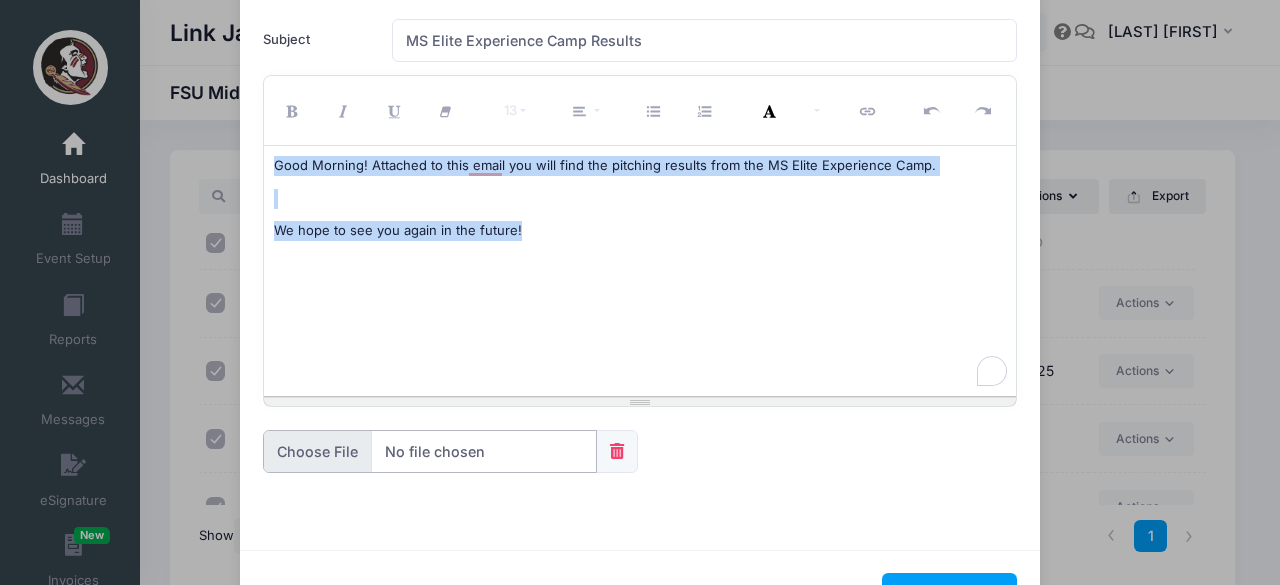 type on "C:\fakepath\2025 MS Elite Pitching Measurables.xlsx" 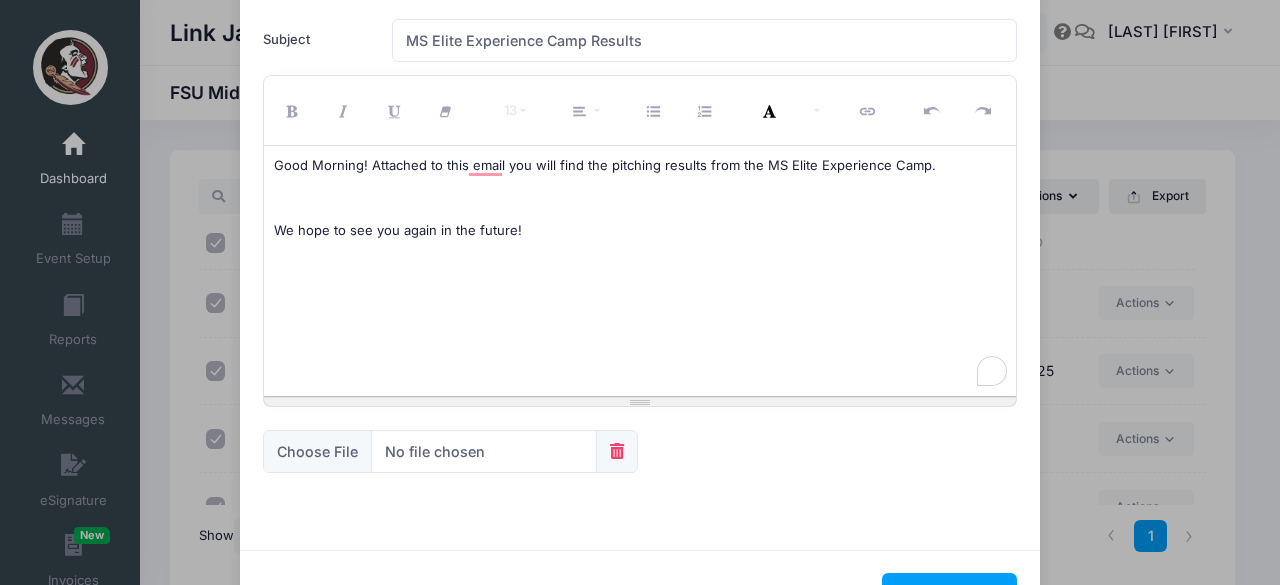 click at bounding box center (640, 467) 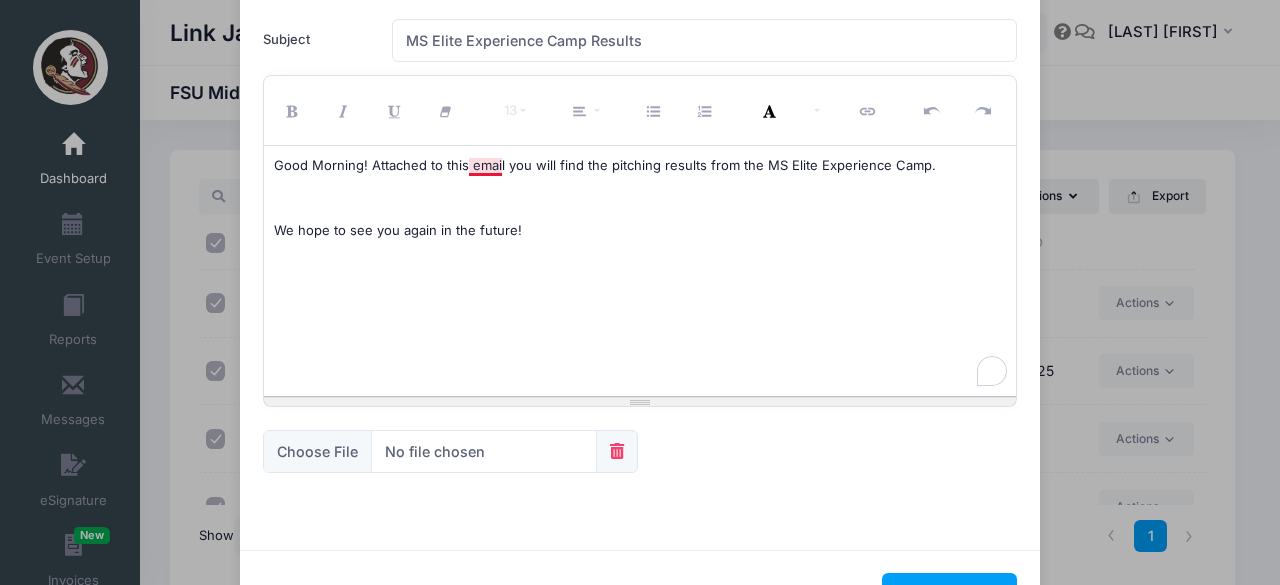 click on "Good Morning! Attached to this email you will find the pitching results from the MS Elite Experience Camp." at bounding box center [640, 166] 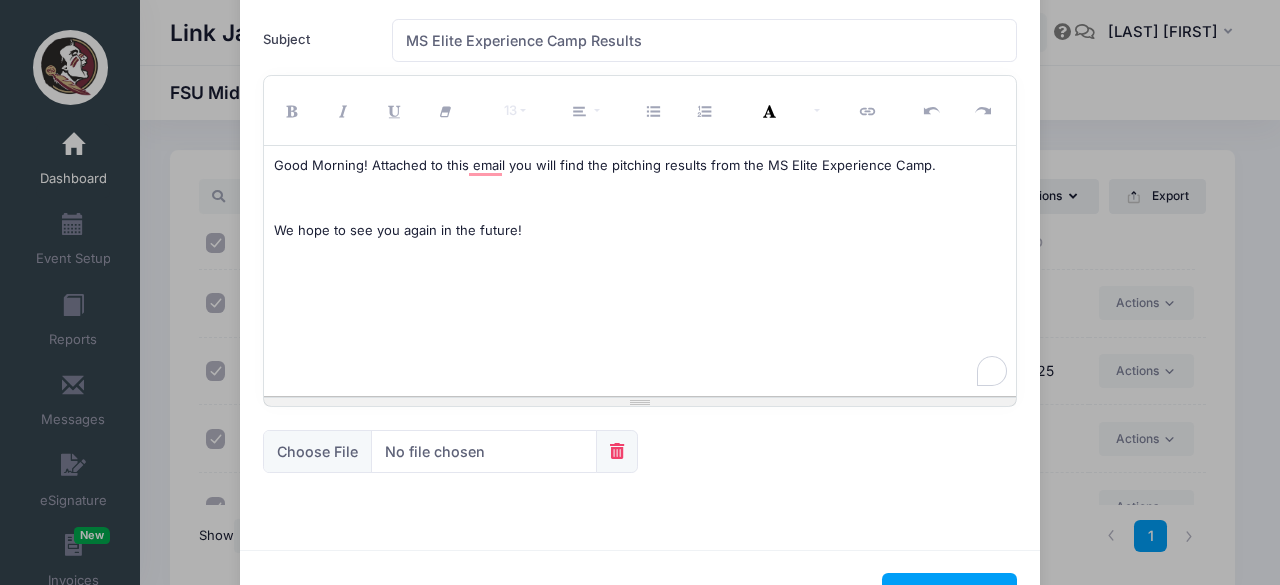 click at bounding box center (617, 451) 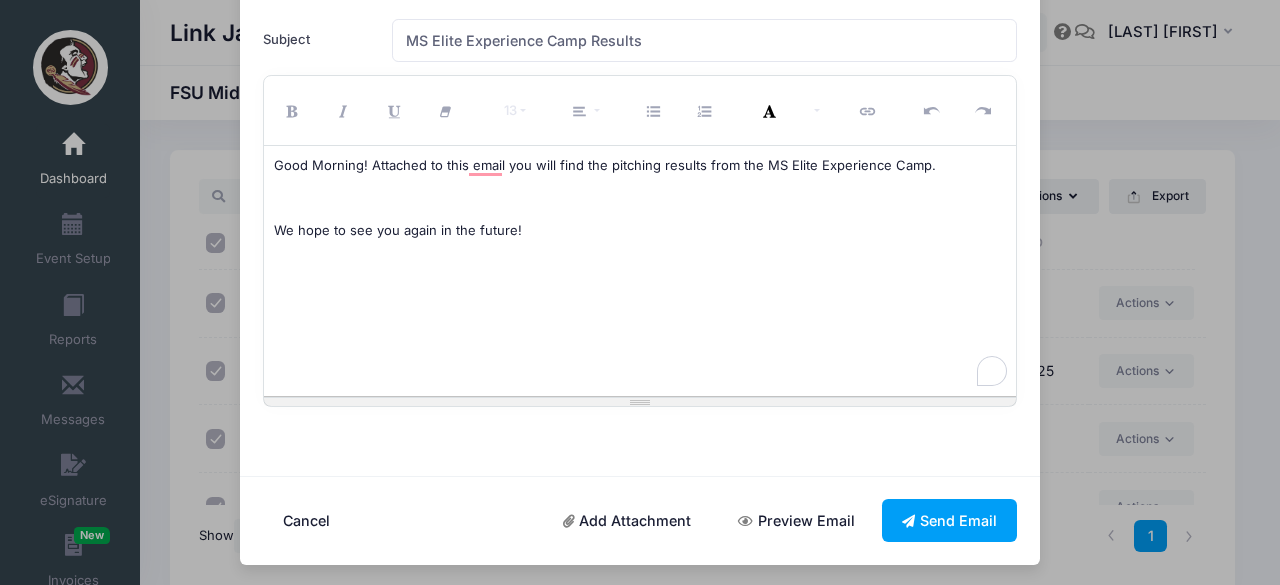 click on "Add Attachment" at bounding box center [627, 520] 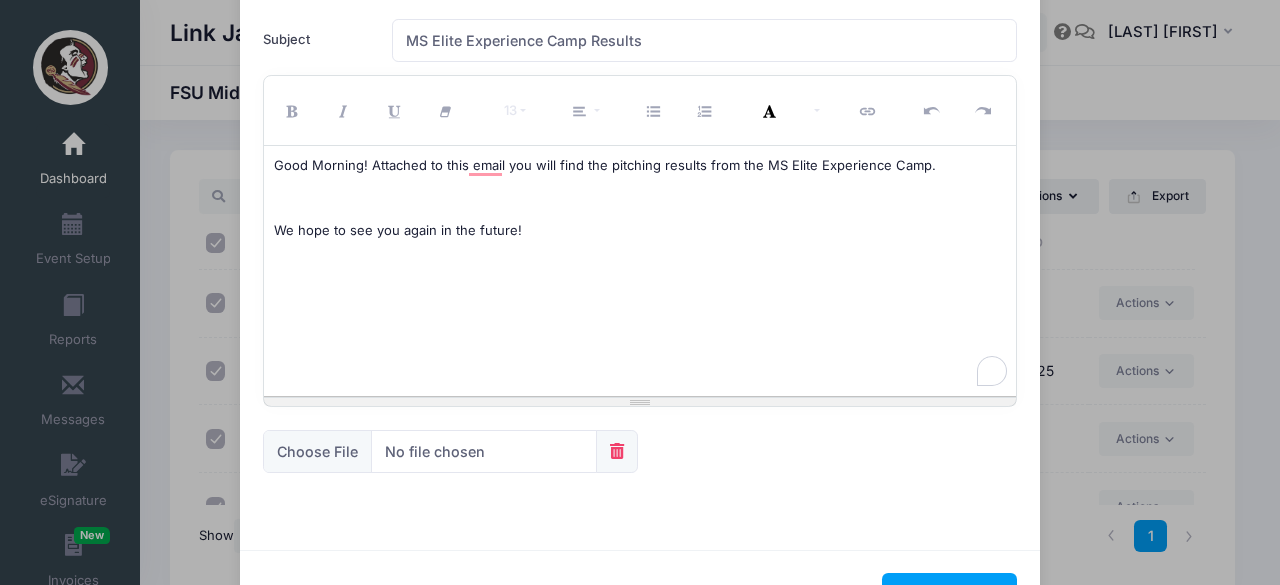 click on "Recipients
44
Add CC
Add BCC
Broderick, Mason;   Brown, Wyatt;   Carlino, Jackson;   Chrissovergis, John;   Colquitt, Nash;   Cowart, Cannon;   Edwards, Hoover;   Garber, Bryce;   Goeke, Grayson;   Gollwitzer, Nolan;   Harrell, Jack;   Harrell, Mason;" at bounding box center [640, 245] 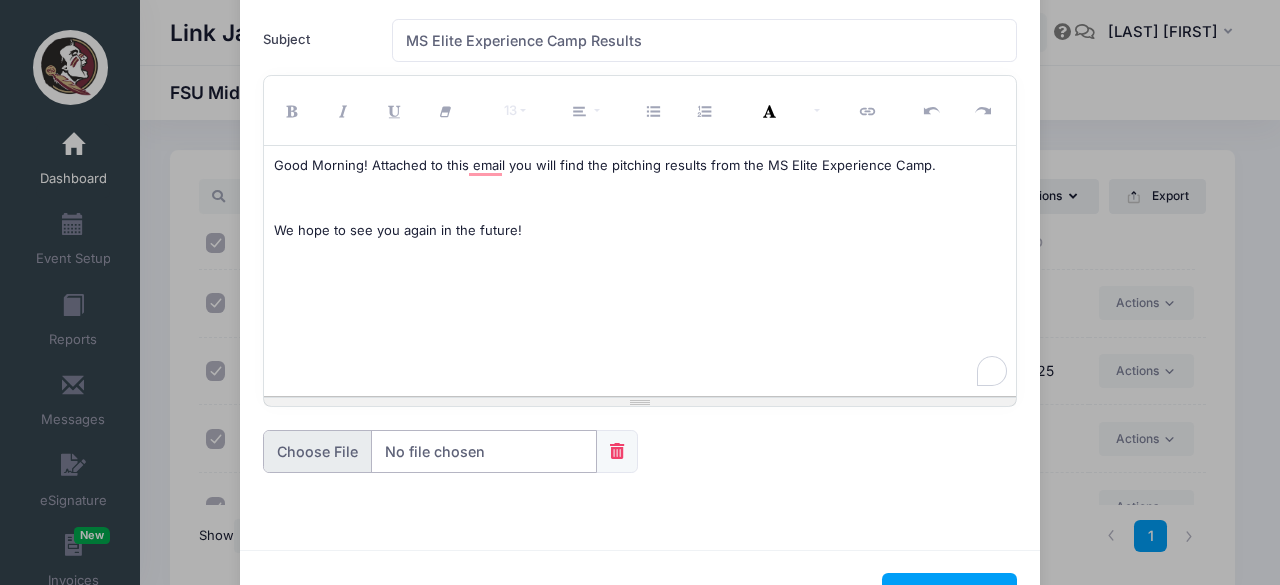 click at bounding box center (430, 451) 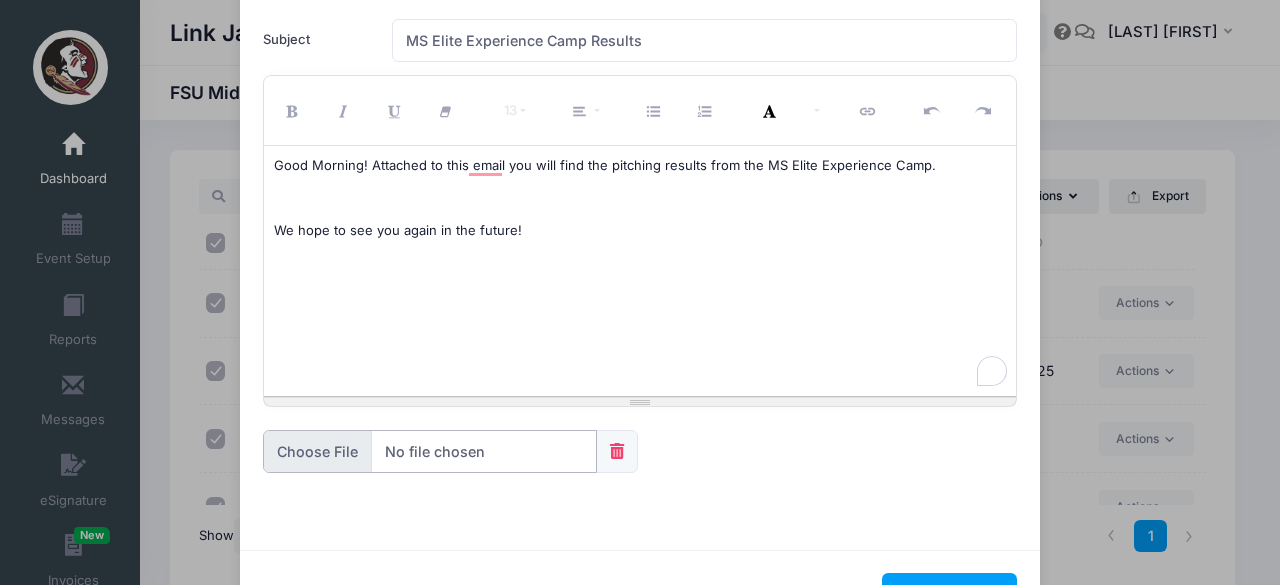 type on "C:\fakepath\2025 MS Elite Pitching Measurables.pdf" 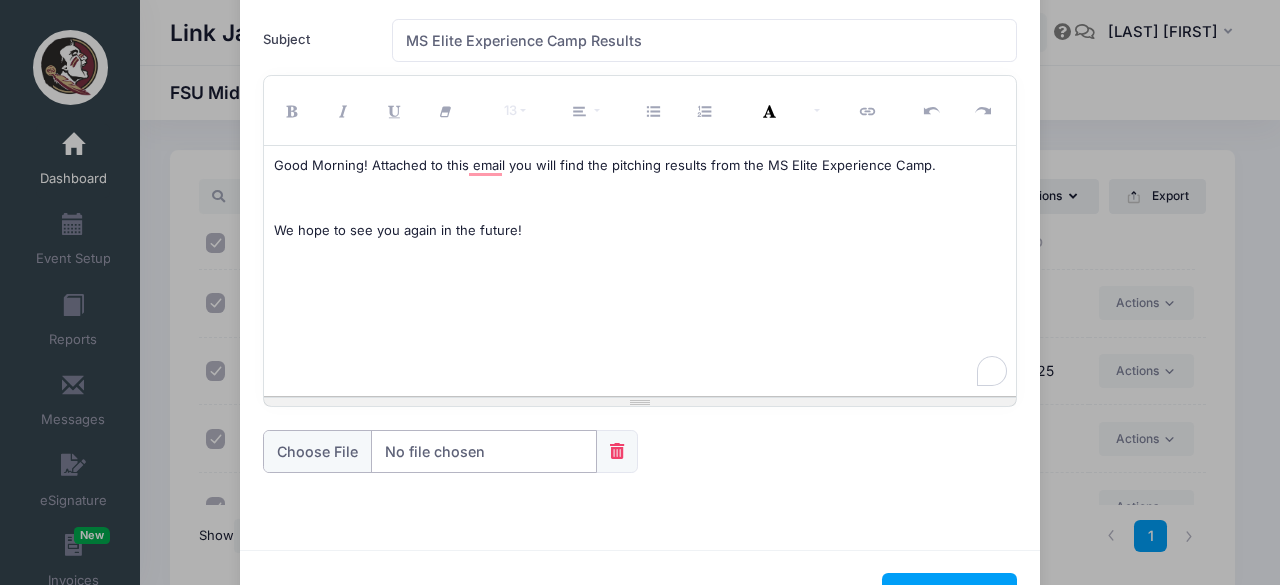 scroll, scrollTop: 224, scrollLeft: 0, axis: vertical 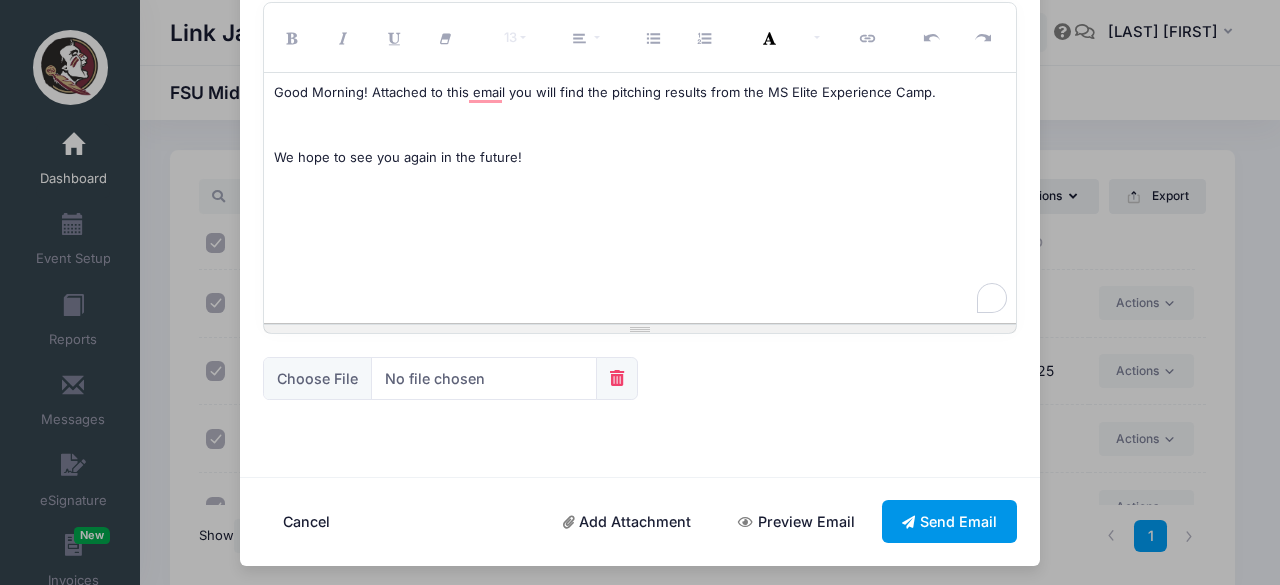 click on "Send Email" at bounding box center (950, 521) 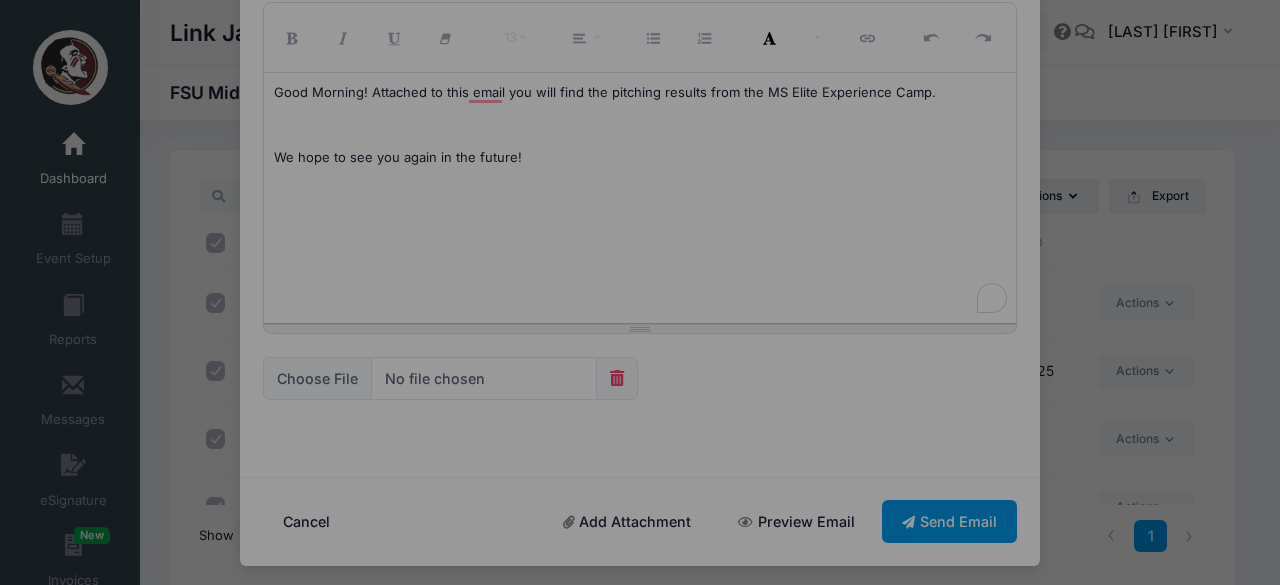 scroll, scrollTop: 0, scrollLeft: 0, axis: both 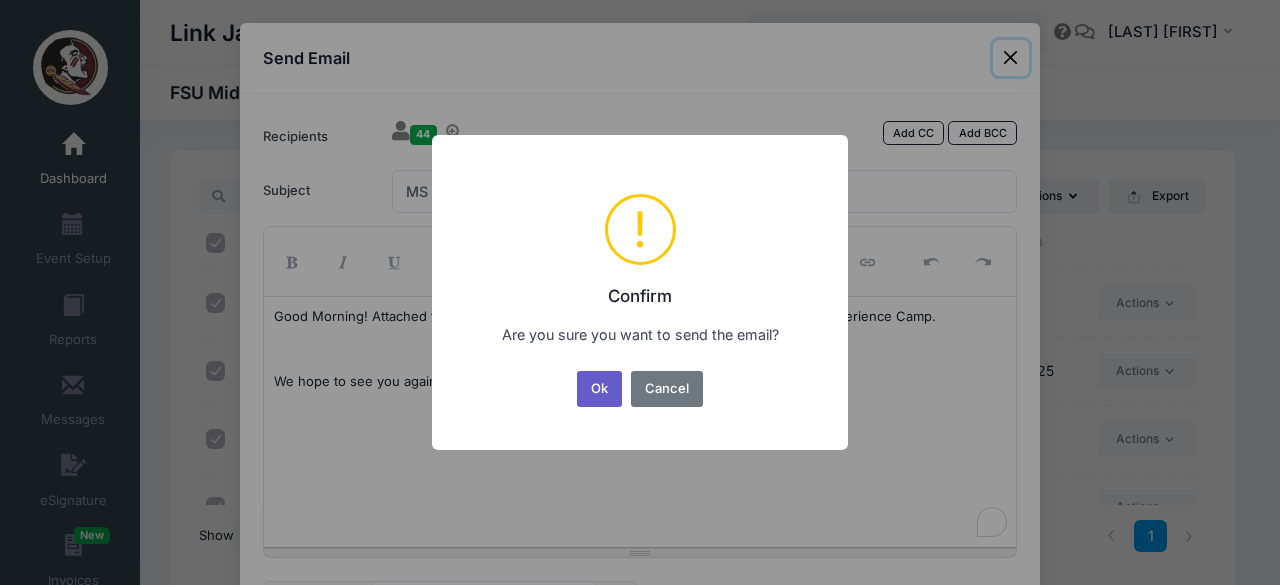 click on "Ok" at bounding box center [600, 389] 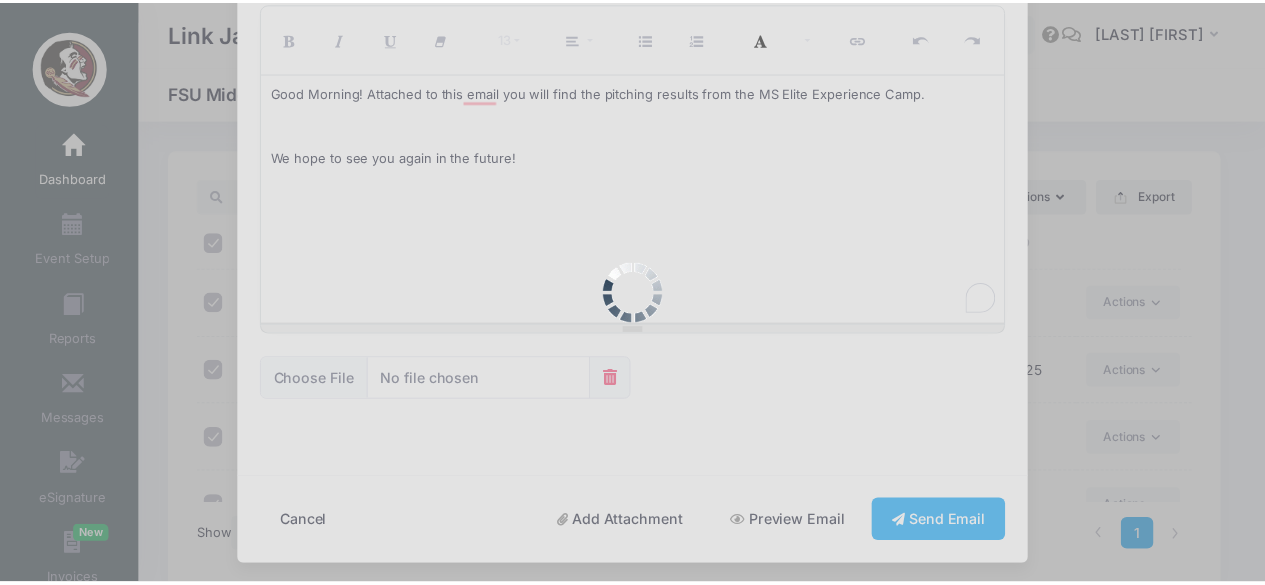 scroll, scrollTop: 0, scrollLeft: 0, axis: both 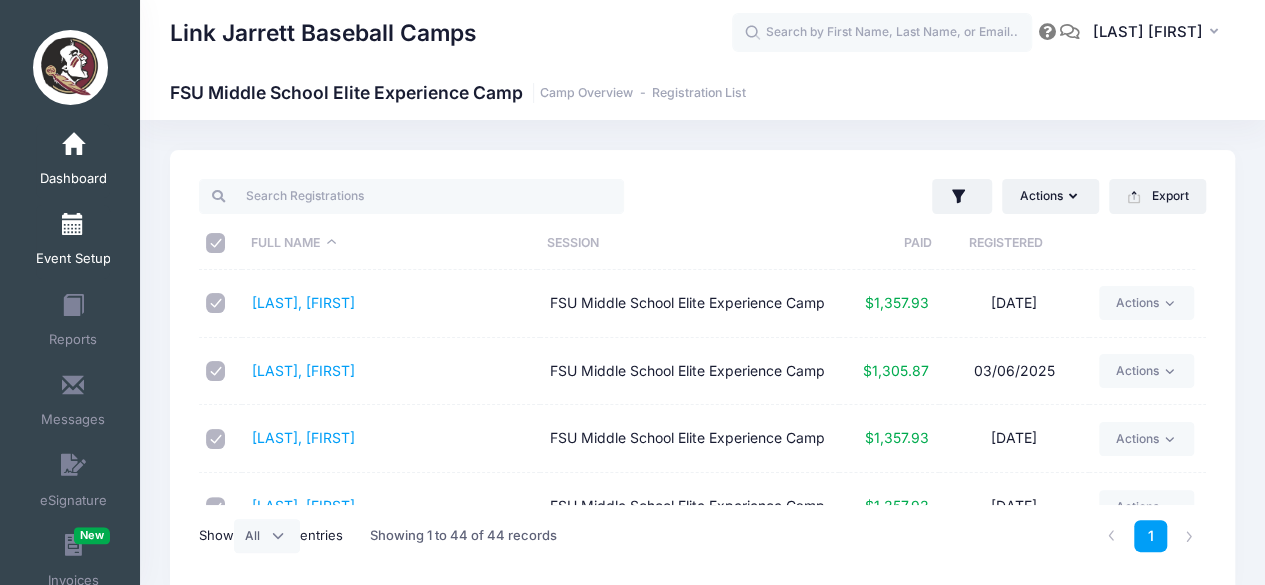 click on "Event Setup" at bounding box center (73, 242) 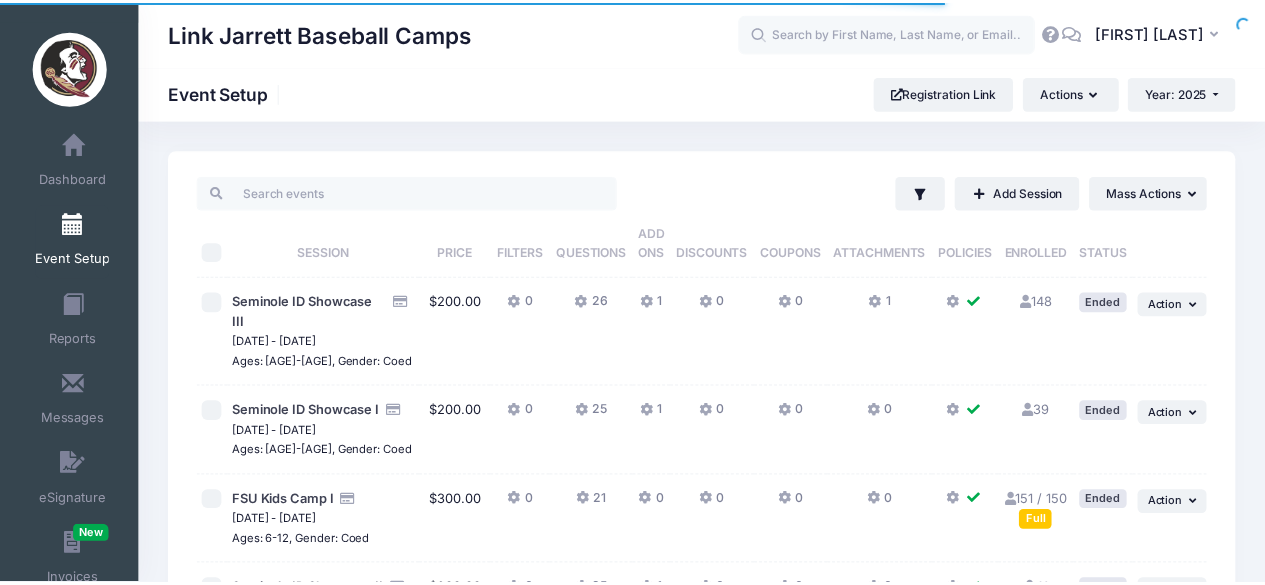 scroll, scrollTop: 60, scrollLeft: 0, axis: vertical 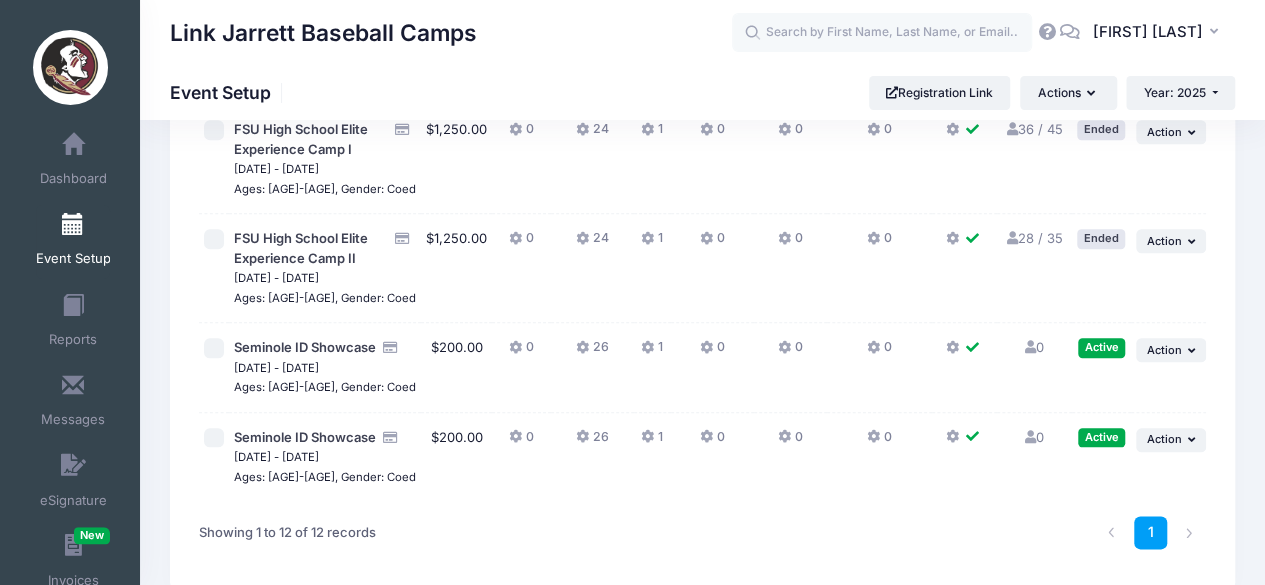 click on "36             / 45
Full" at bounding box center (1035, 129) 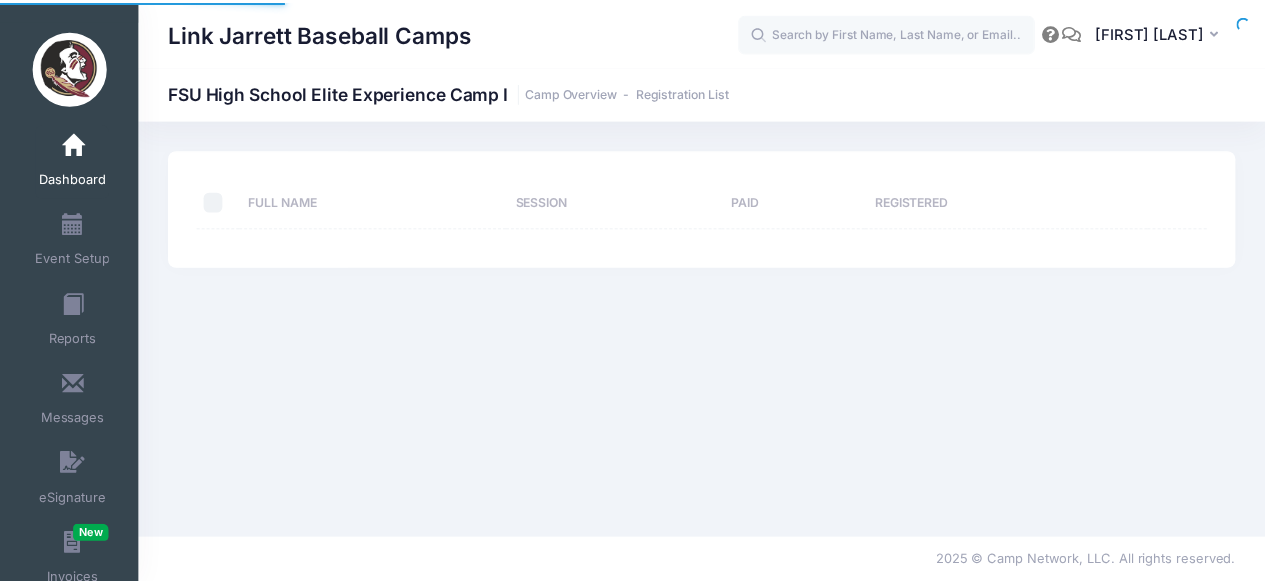 scroll, scrollTop: 0, scrollLeft: 0, axis: both 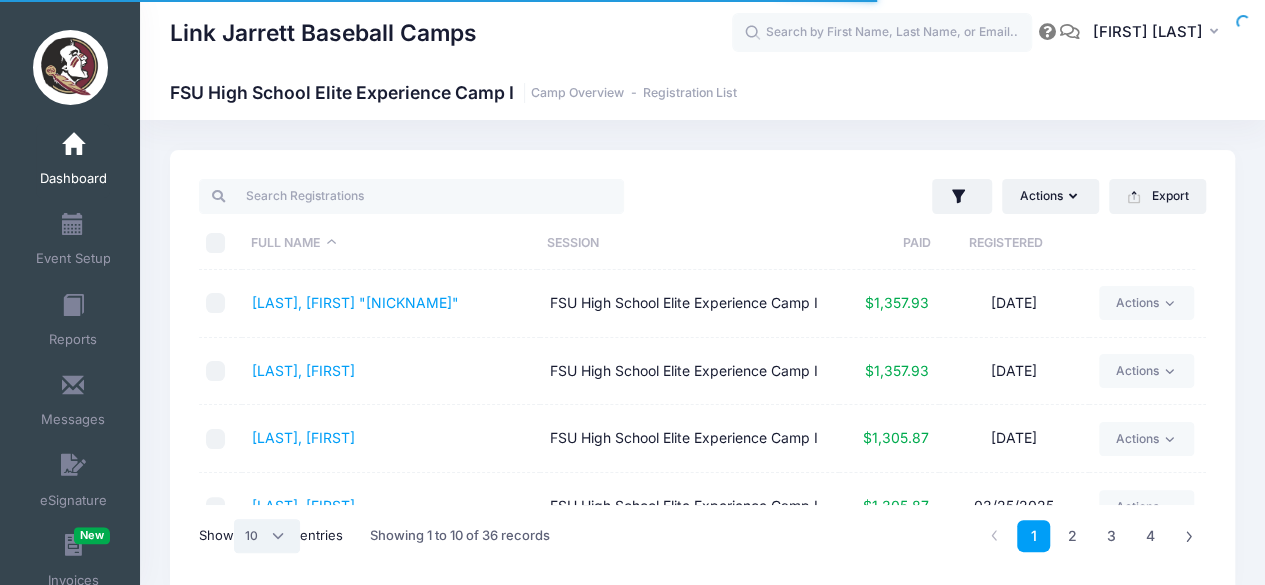 click on "All 10 25 50" at bounding box center [267, 536] 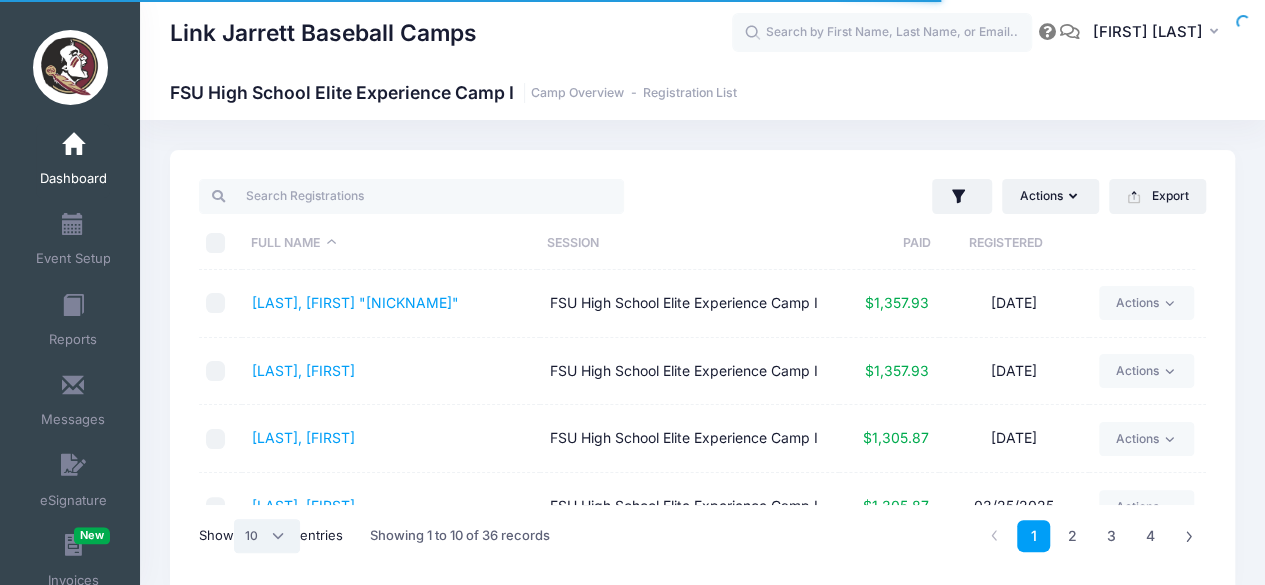 select on "-1" 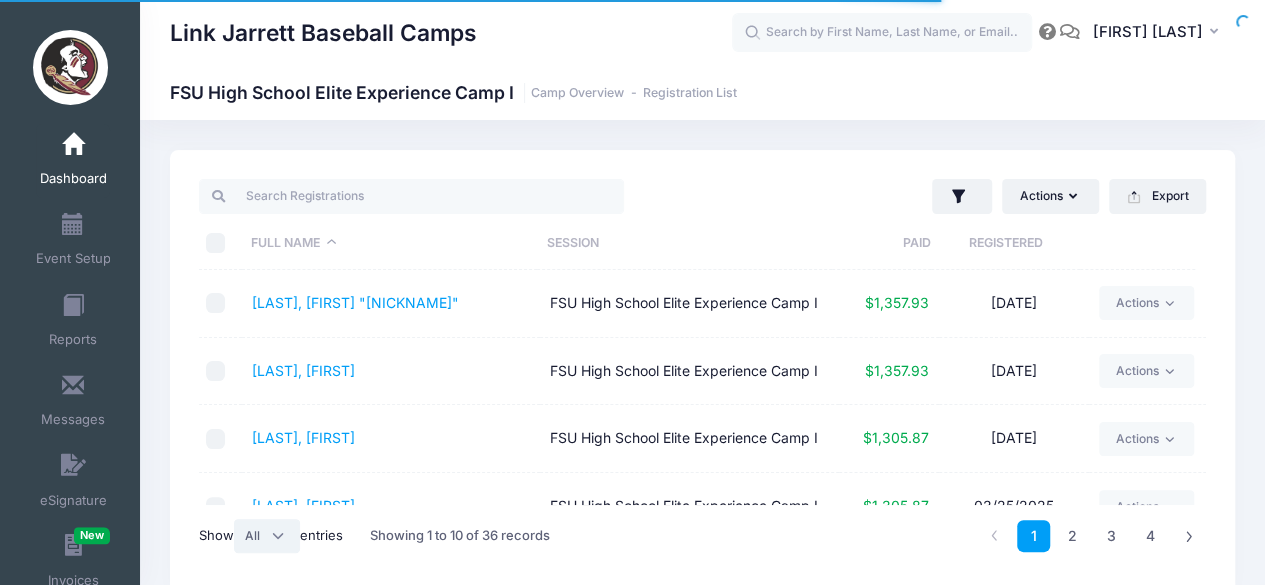 click on "All 10 25 50" at bounding box center [267, 536] 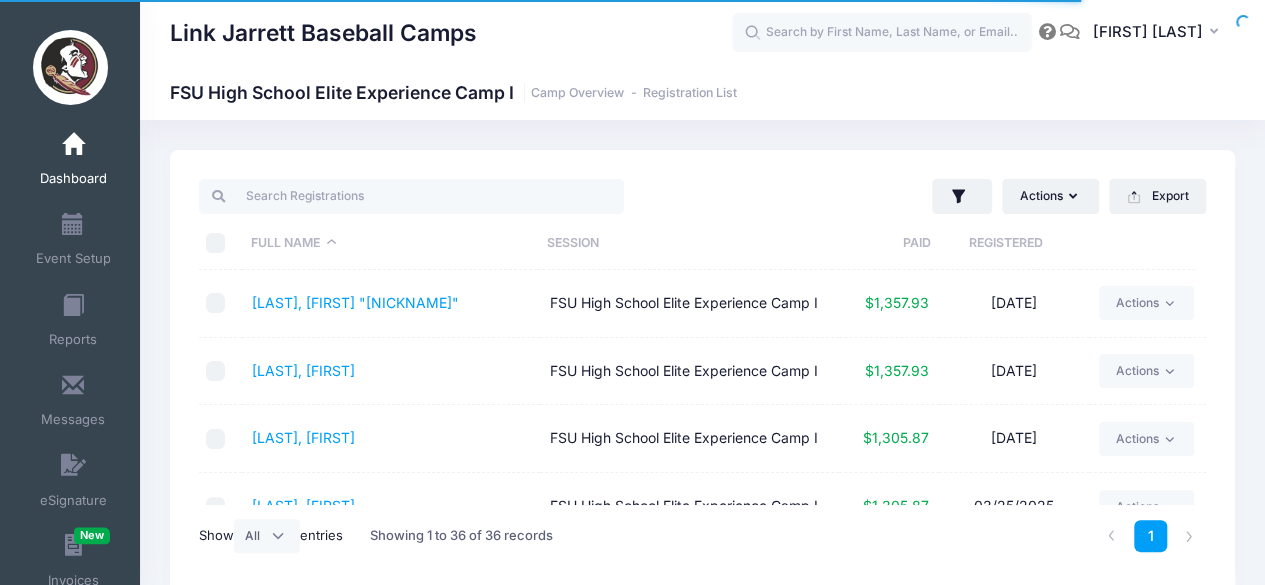 click at bounding box center (220, 243) 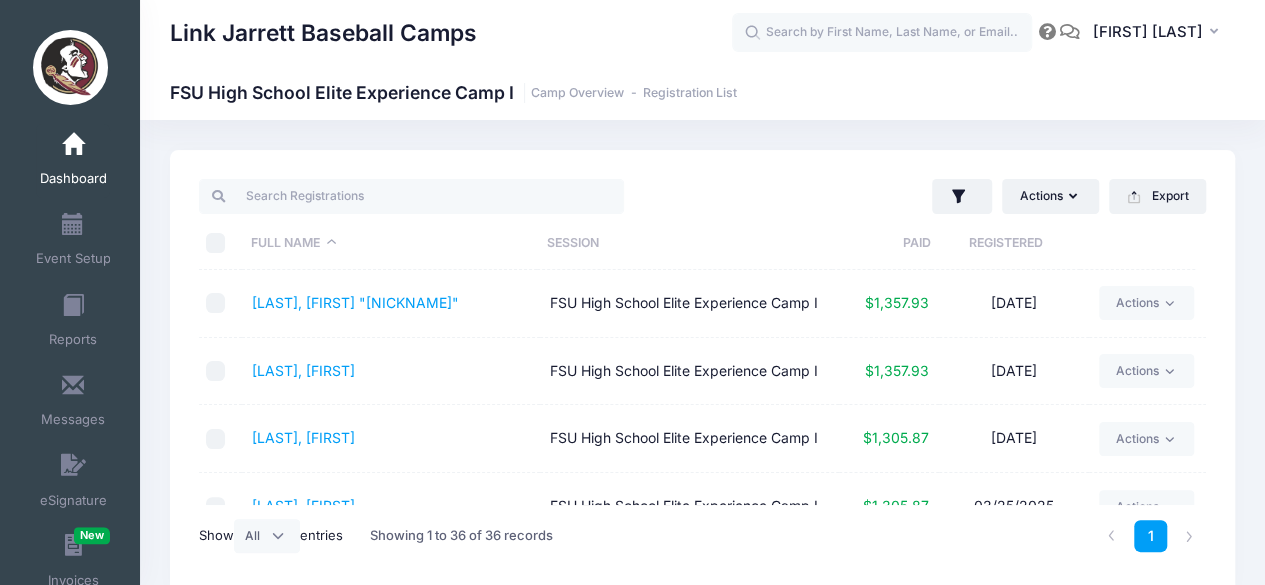 click at bounding box center (220, 243) 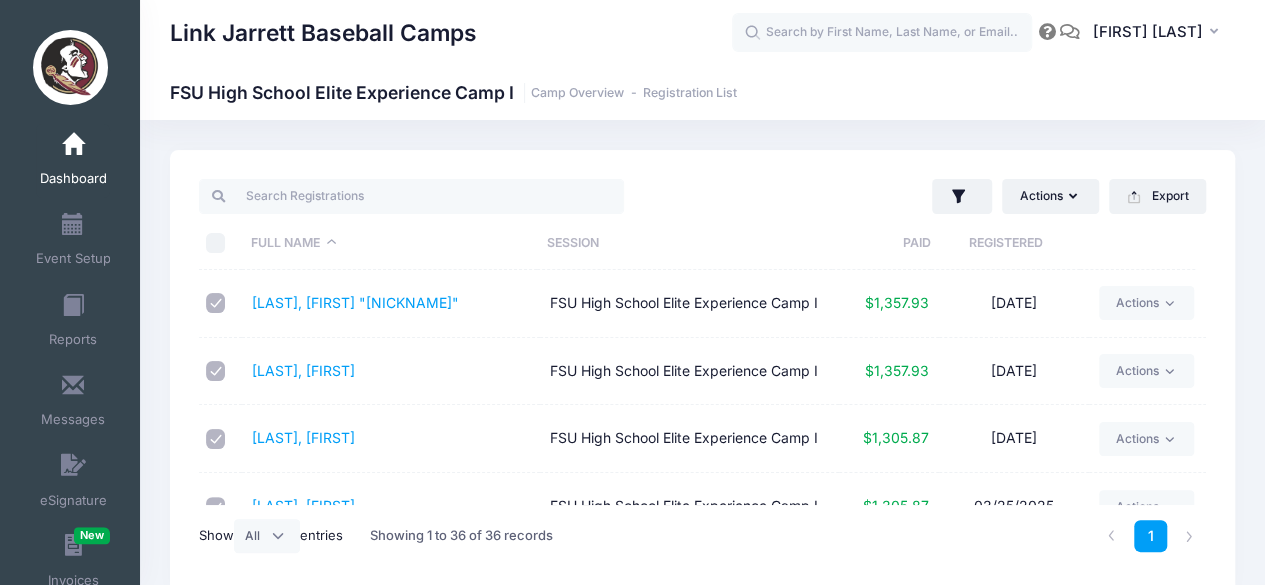 checkbox on "true" 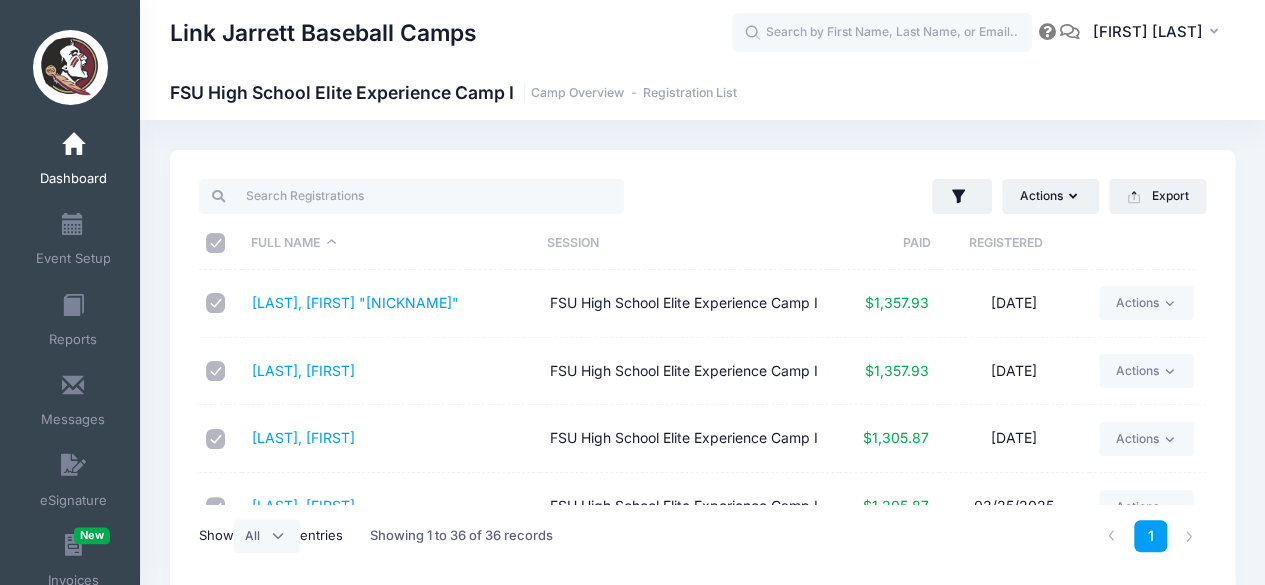 checkbox on "true" 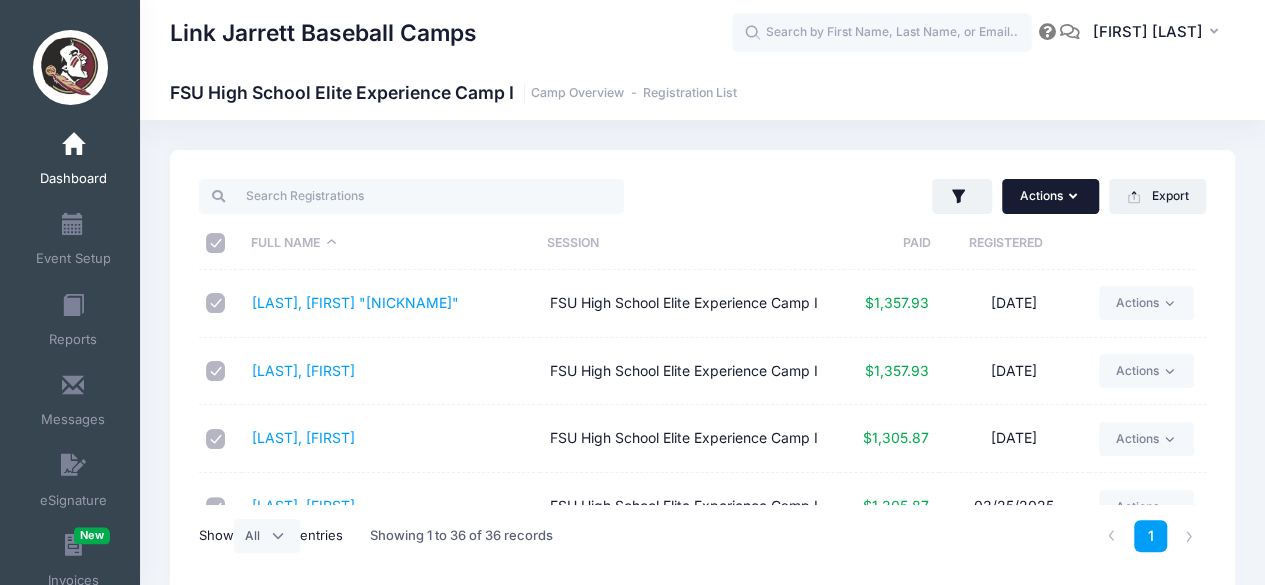 click on "Actions" at bounding box center [1050, 196] 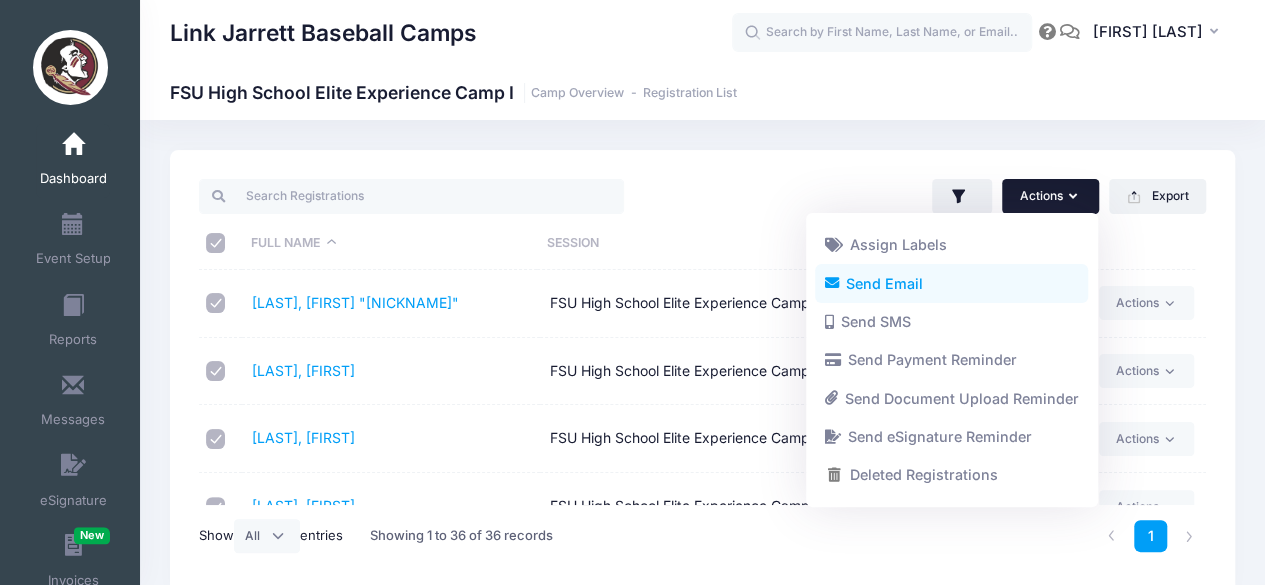 click on "Send Email" at bounding box center (951, 283) 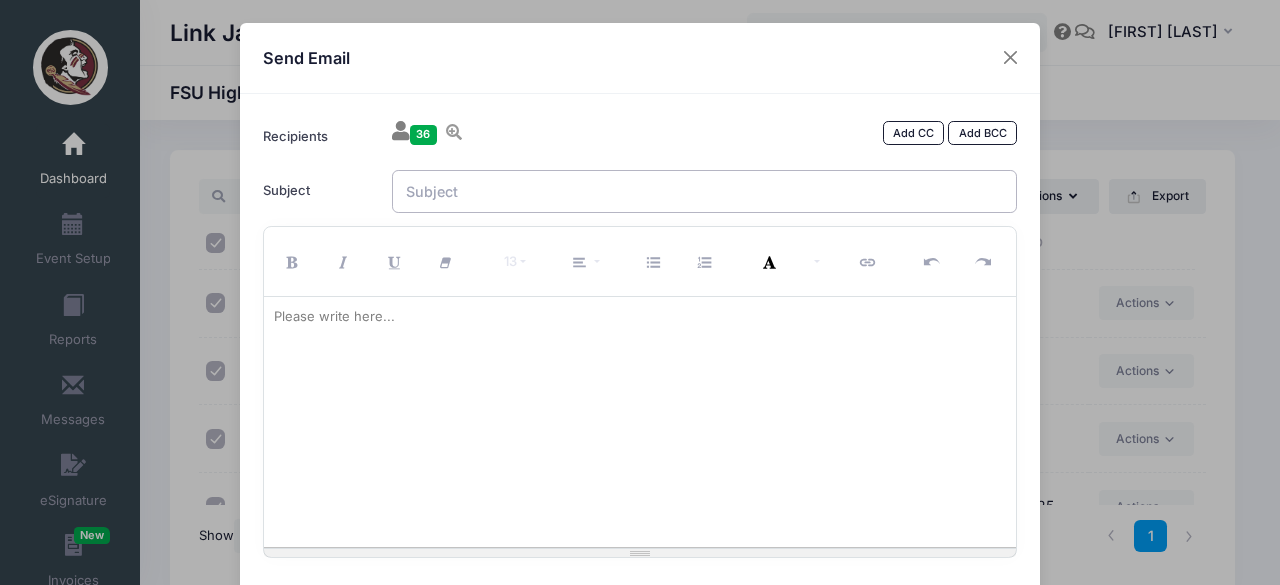 click on "Subject" at bounding box center (705, 191) 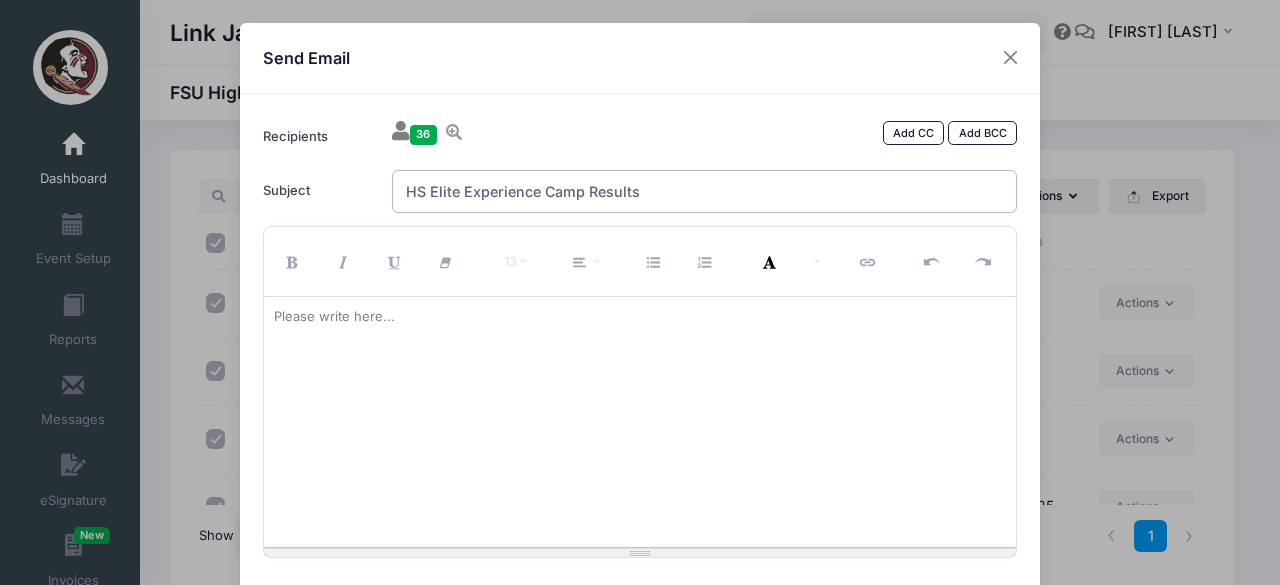 click on "HS Elite Experience Camp Results" at bounding box center (705, 191) 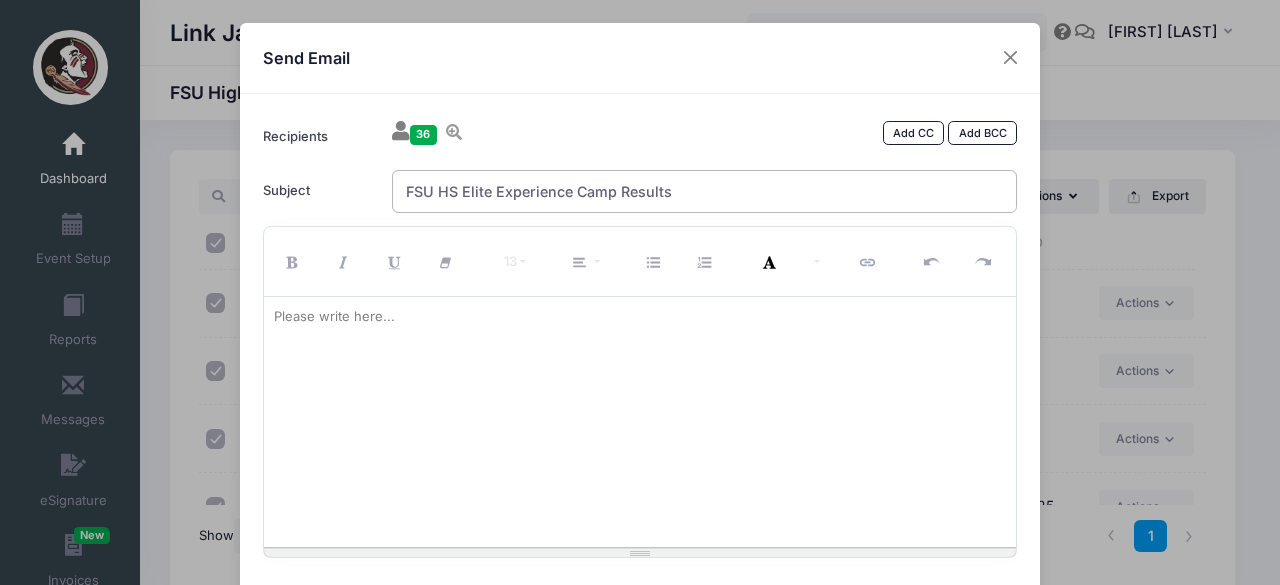 type on "FSU HS Elite Experience Camp Results" 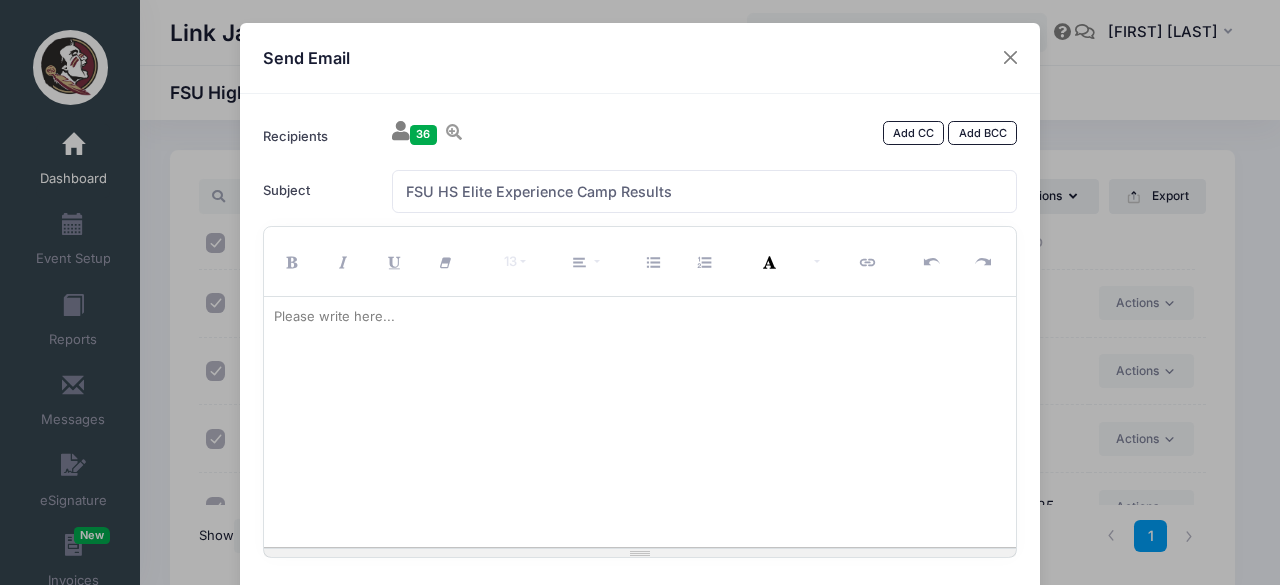 click at bounding box center [640, 422] 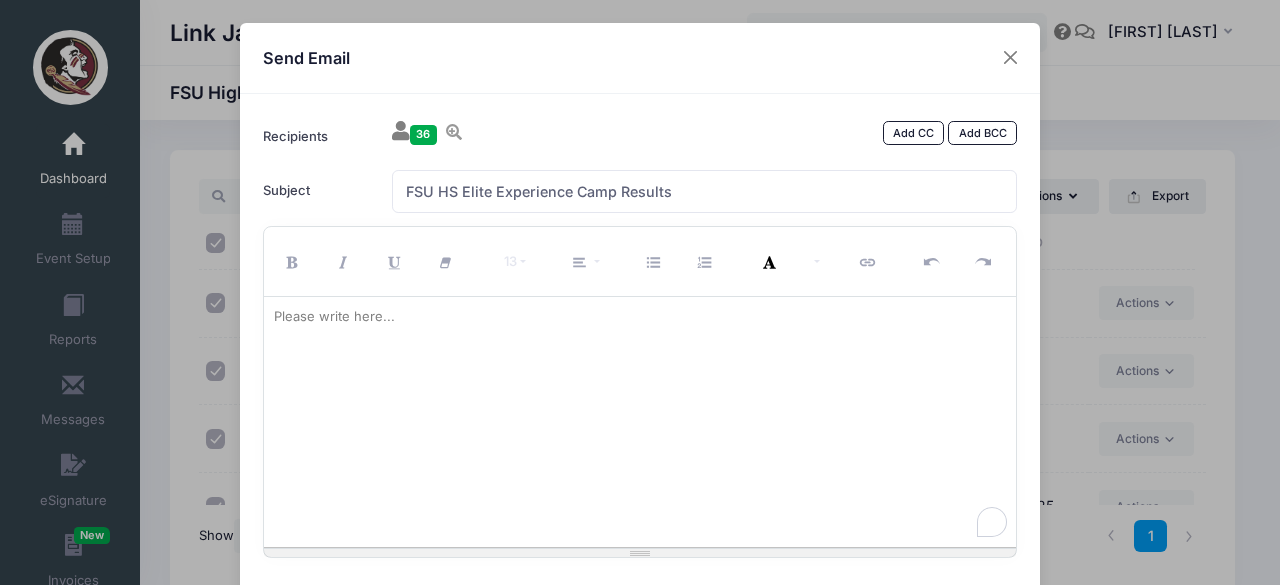 paste 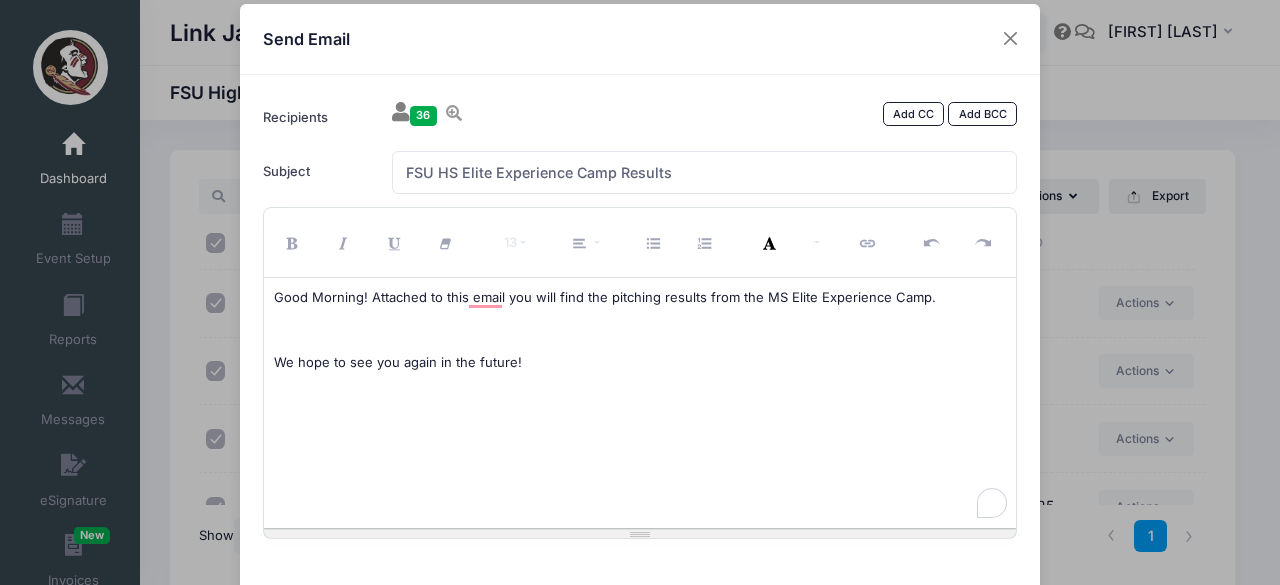 scroll, scrollTop: 20, scrollLeft: 0, axis: vertical 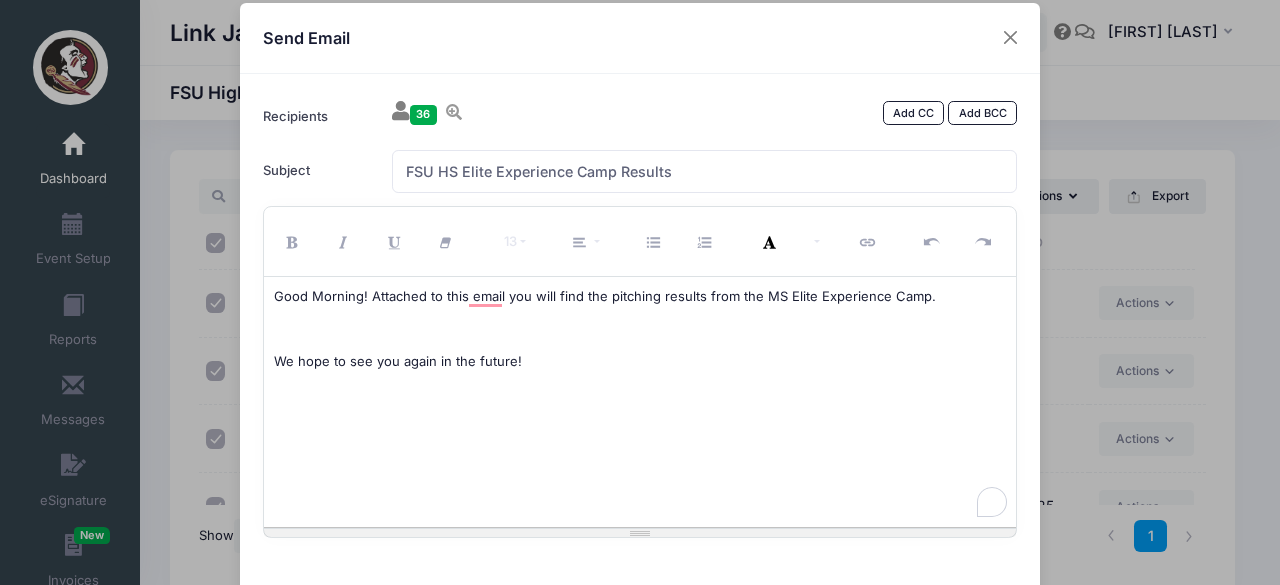click on "Good Morning! Attached to this email you will find the pitching results from the MS Elite Experience Camp." at bounding box center [640, 297] 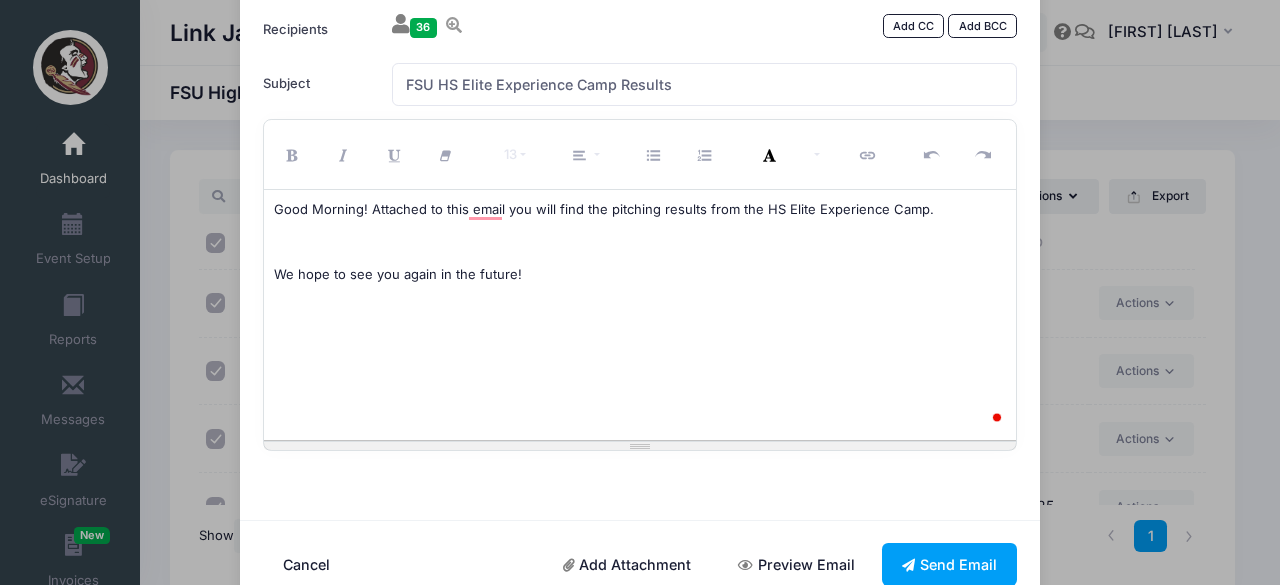 scroll, scrollTop: 151, scrollLeft: 0, axis: vertical 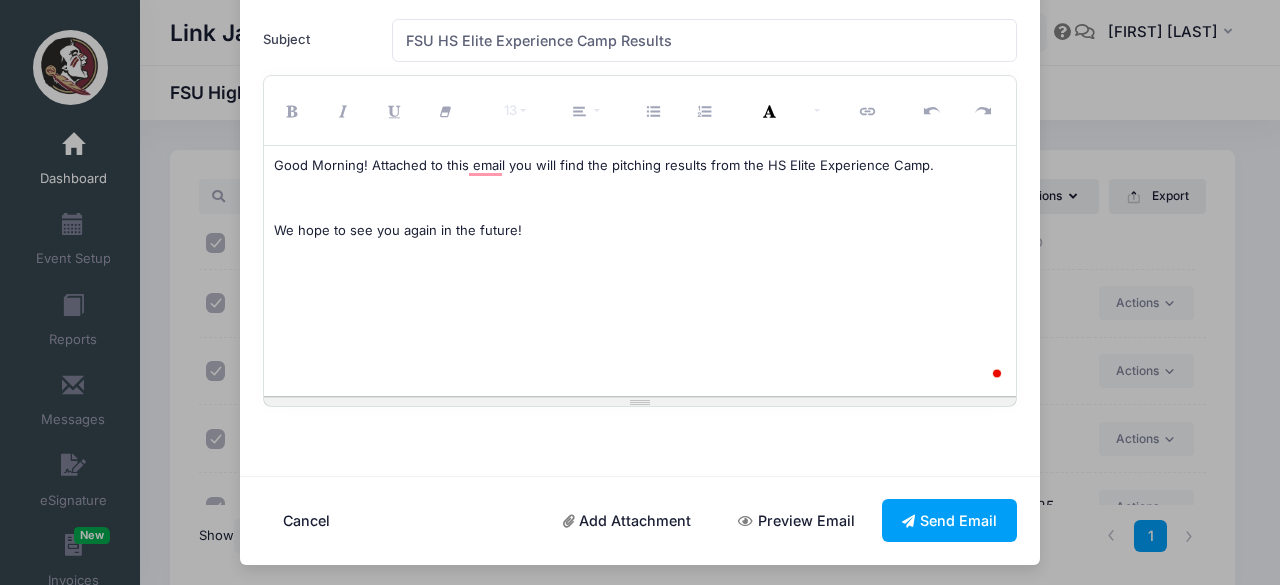 click on "Add Attachment" at bounding box center (627, 520) 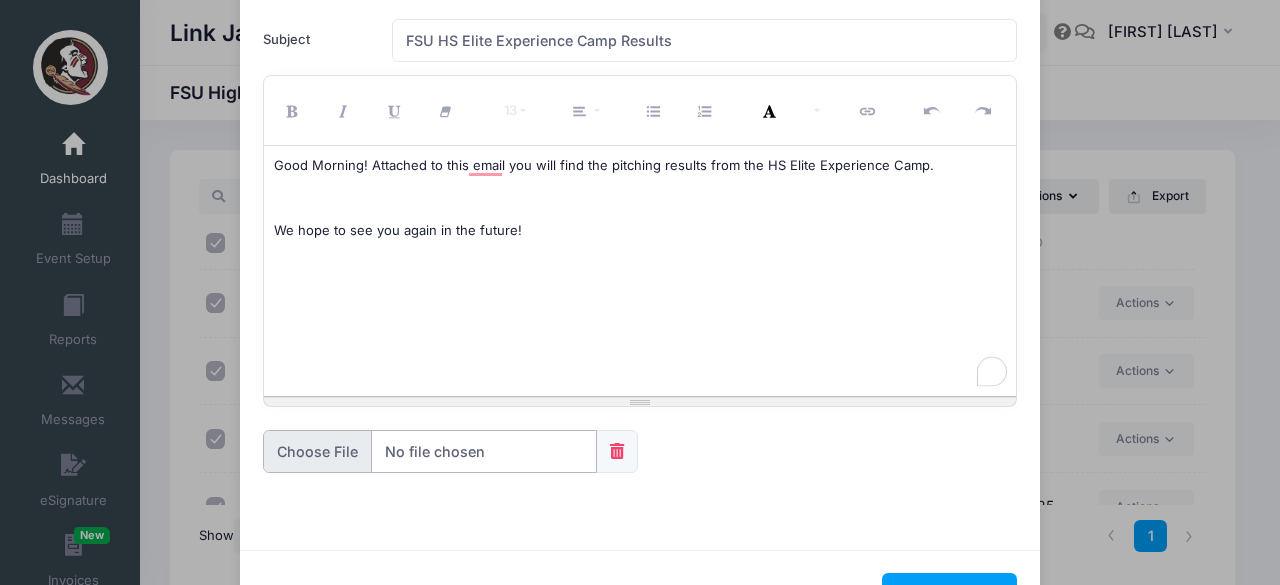 click at bounding box center [430, 451] 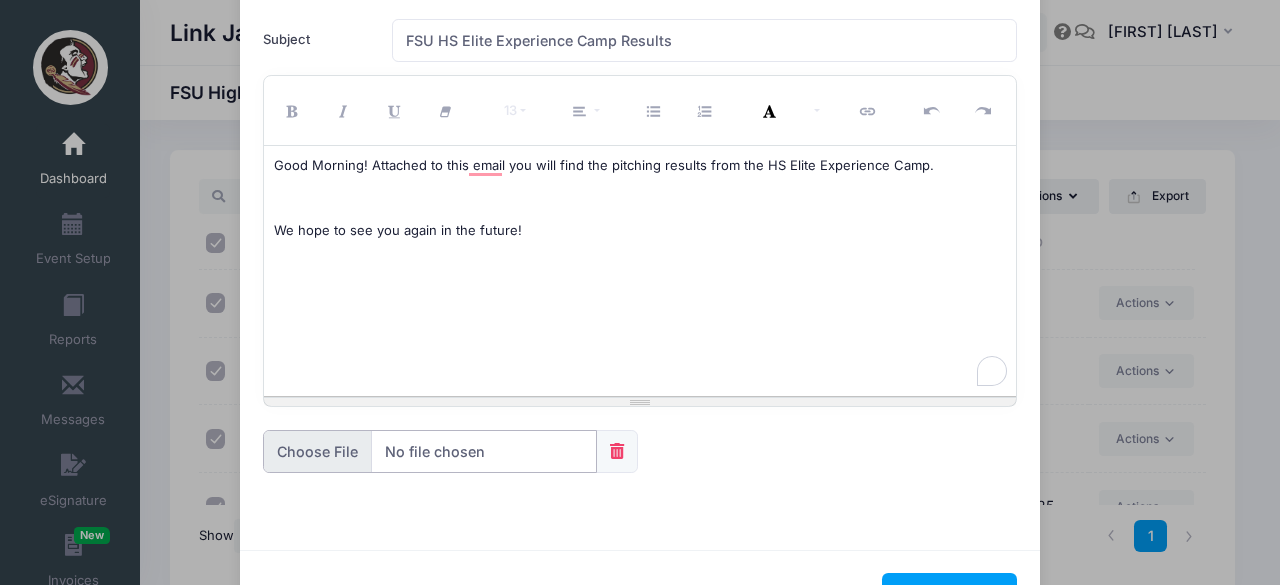 type on "C:\fakepath\HS Elite 1 Measurables.pdf" 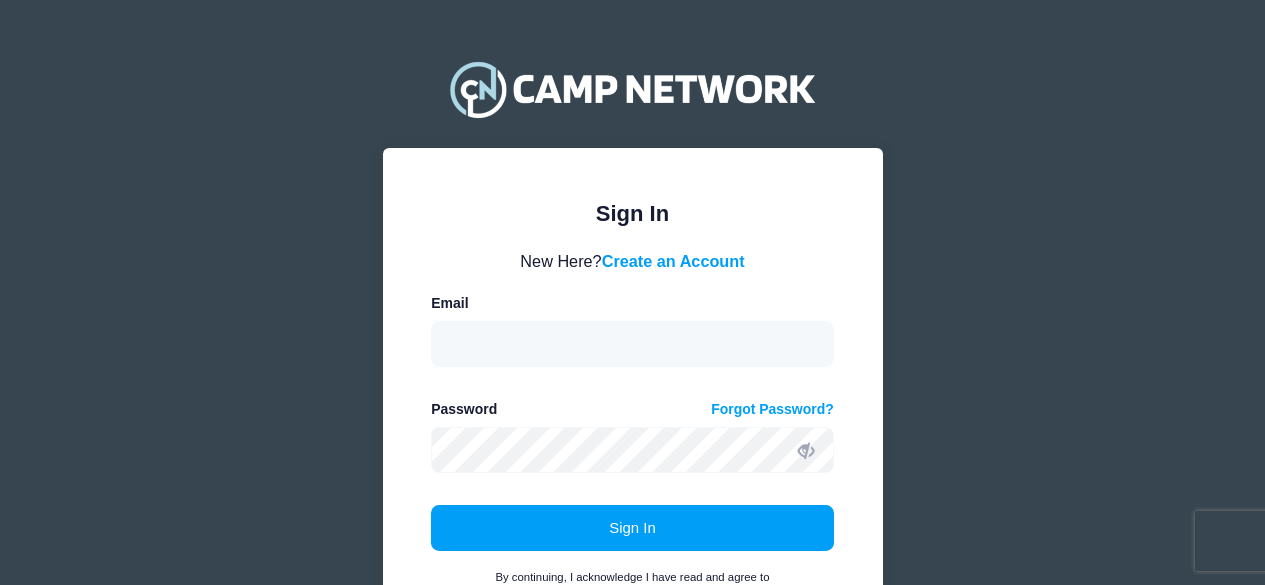 scroll, scrollTop: 0, scrollLeft: 0, axis: both 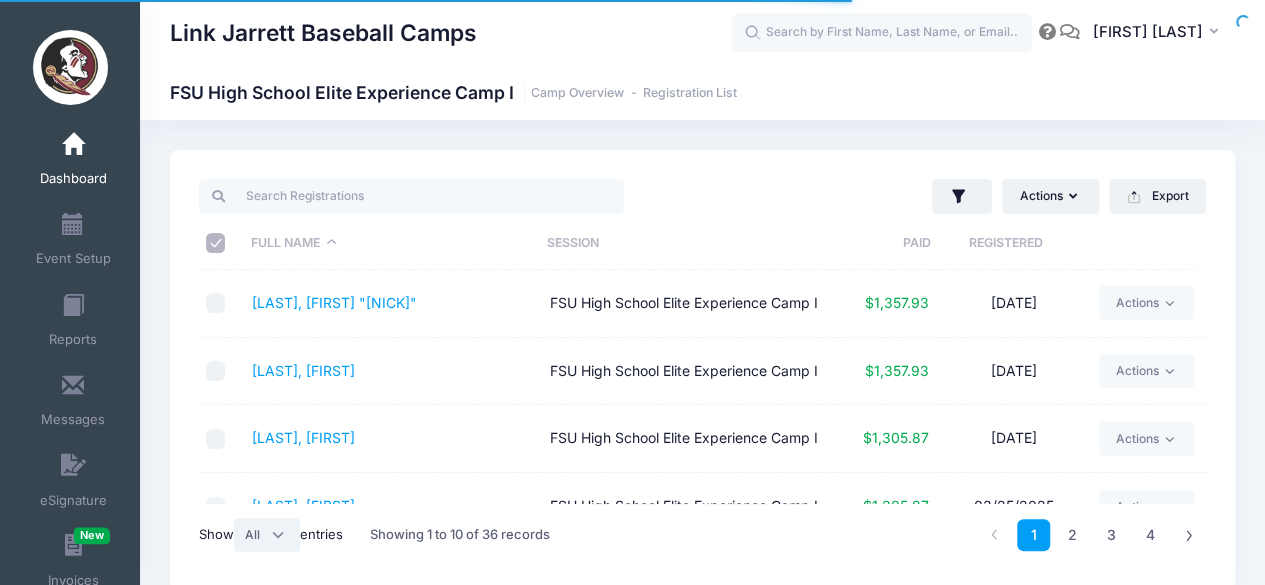click on "All 10 25 50" at bounding box center (267, 535) 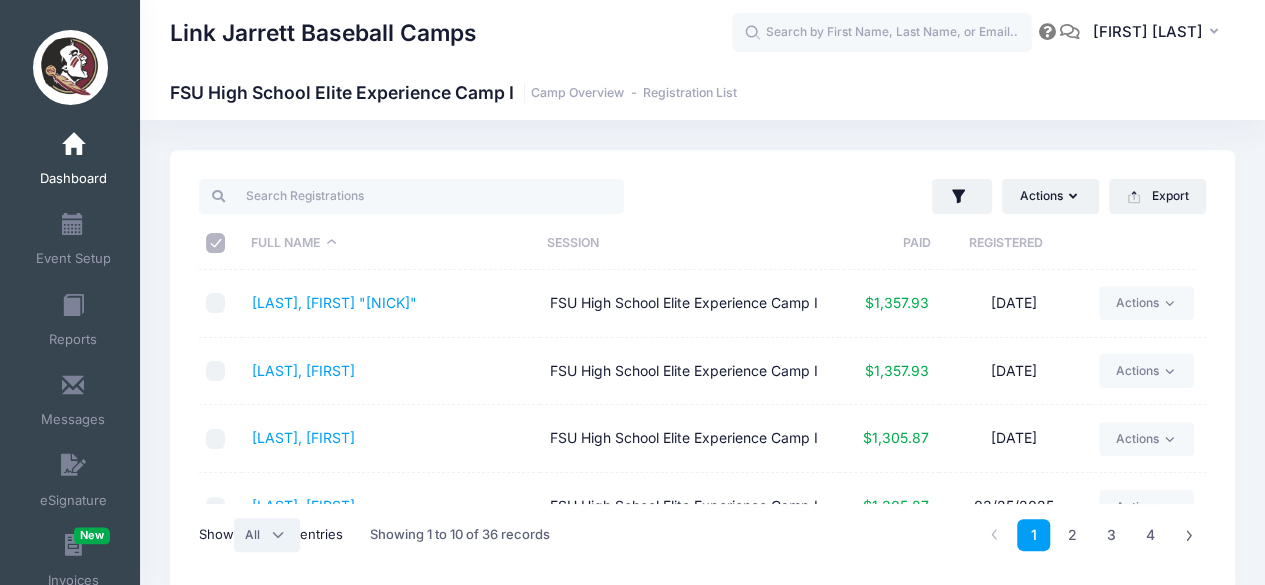 click on "All 10 25 50" at bounding box center [267, 535] 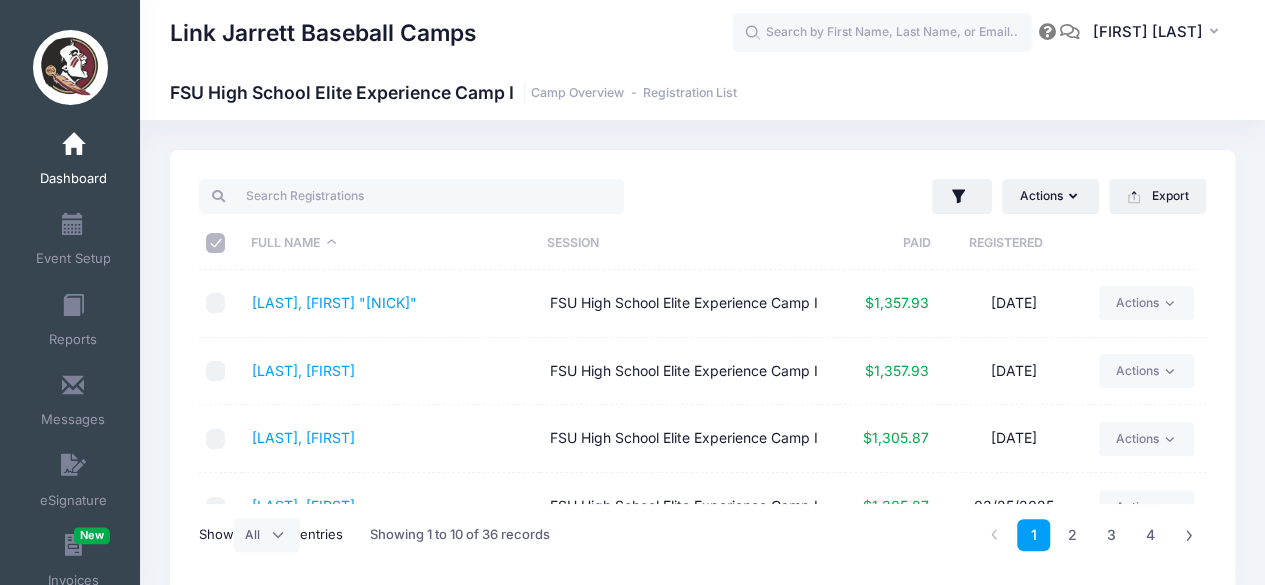 click at bounding box center (216, 243) 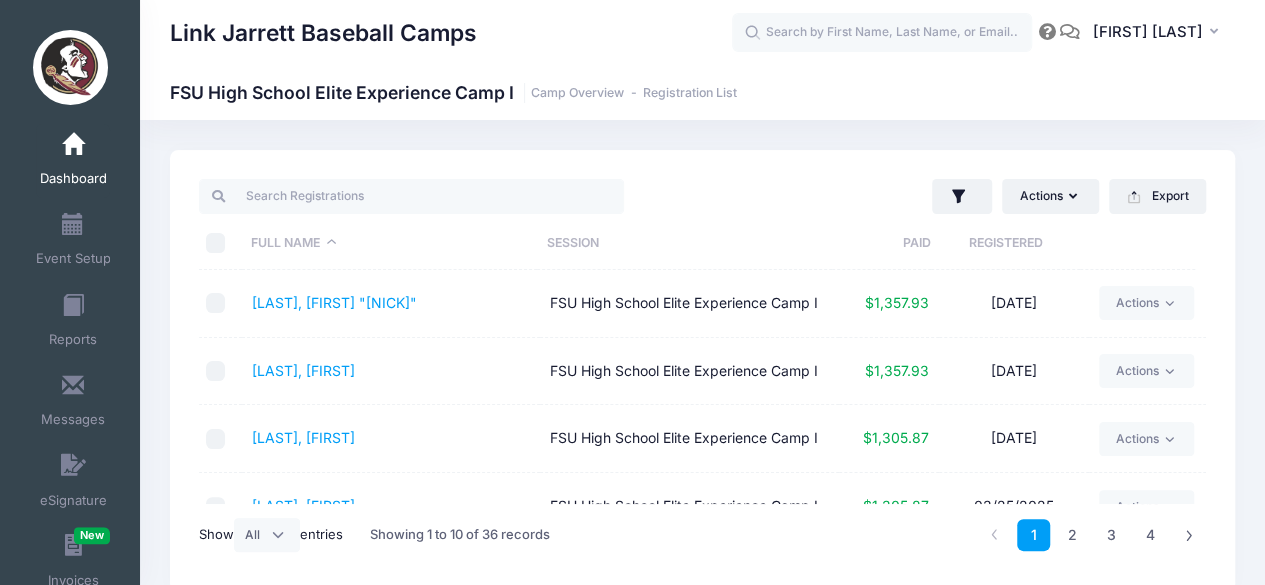 click at bounding box center (216, 243) 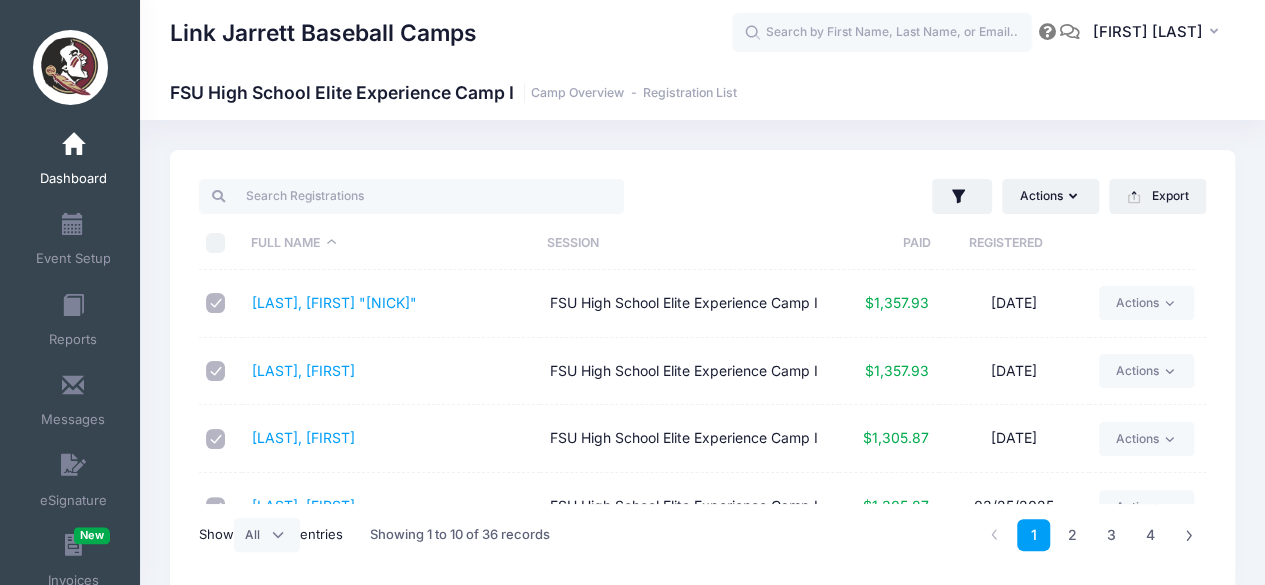 checkbox on "true" 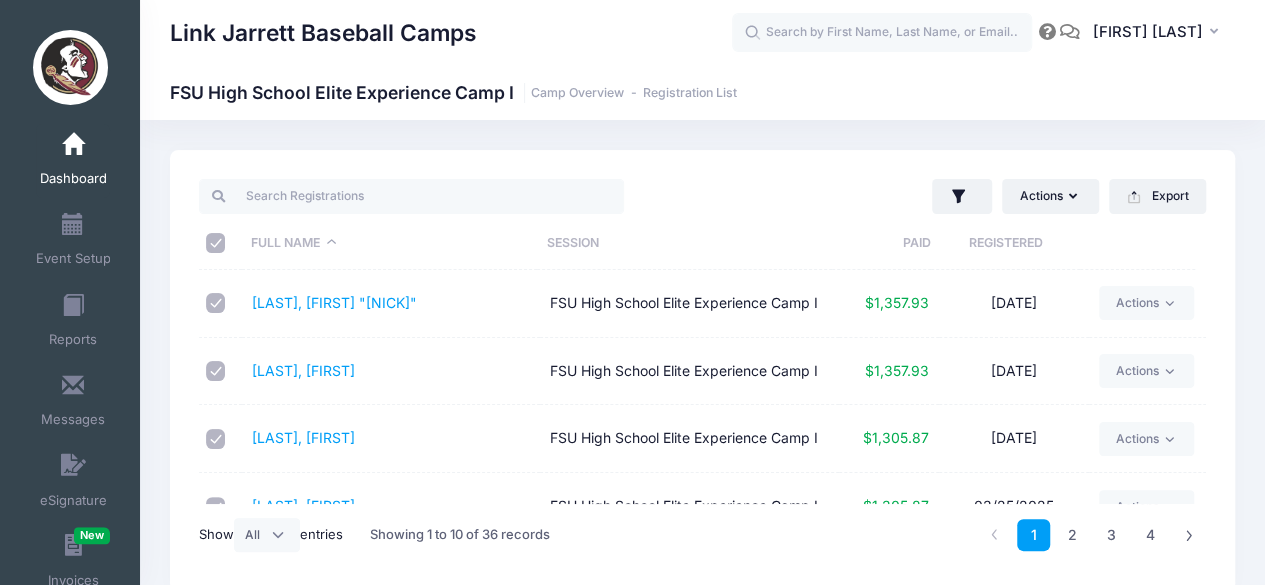 checkbox on "true" 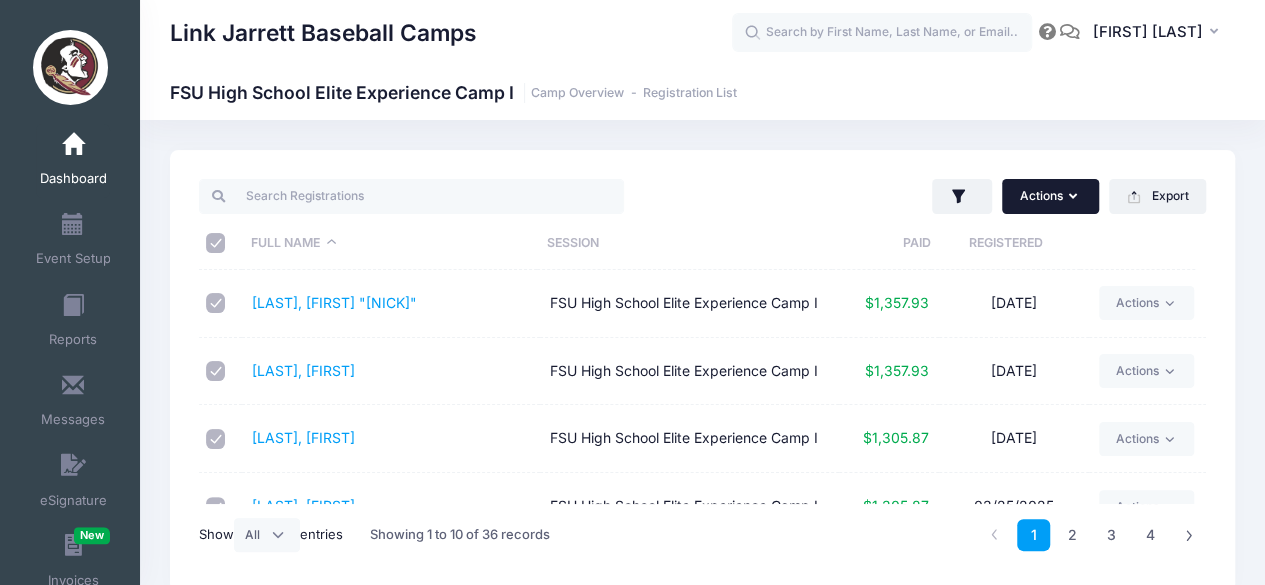 click on "Actions" at bounding box center [1050, 196] 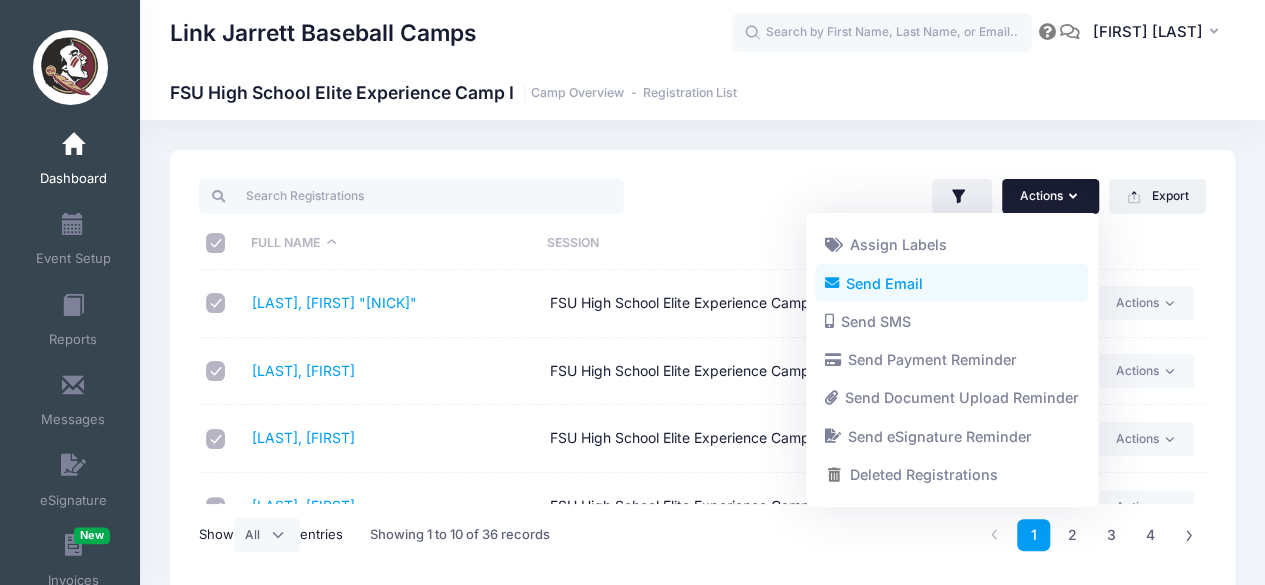click on "Send Email" at bounding box center (951, 283) 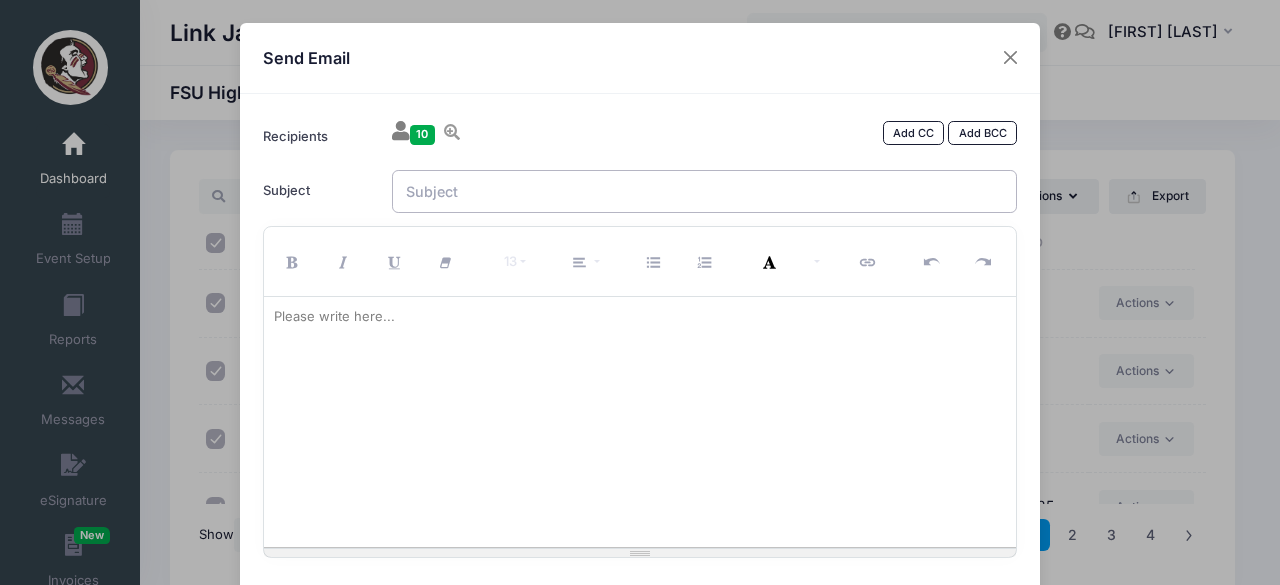 click on "Subject" at bounding box center (705, 191) 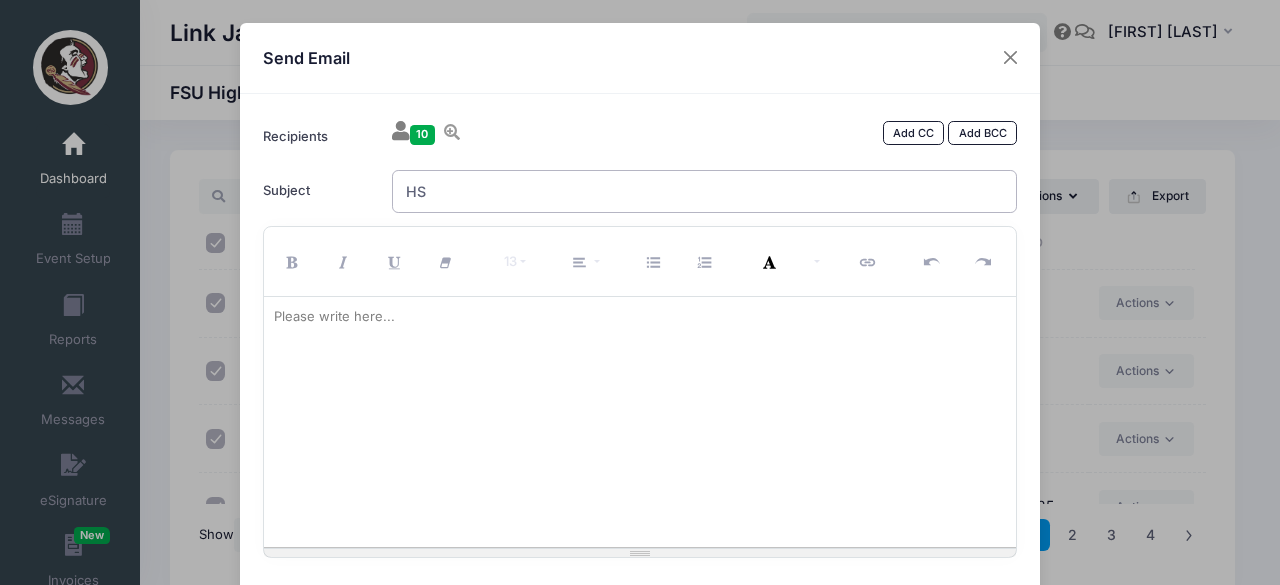 type on "H" 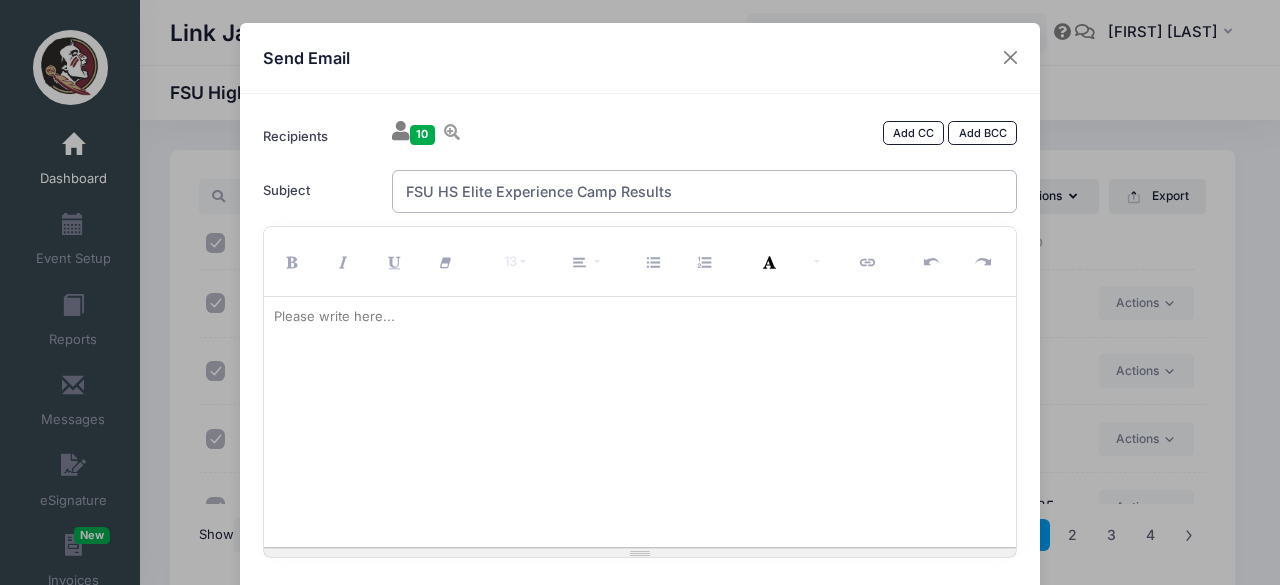type on "FSU HS Elite Experience Camp Results" 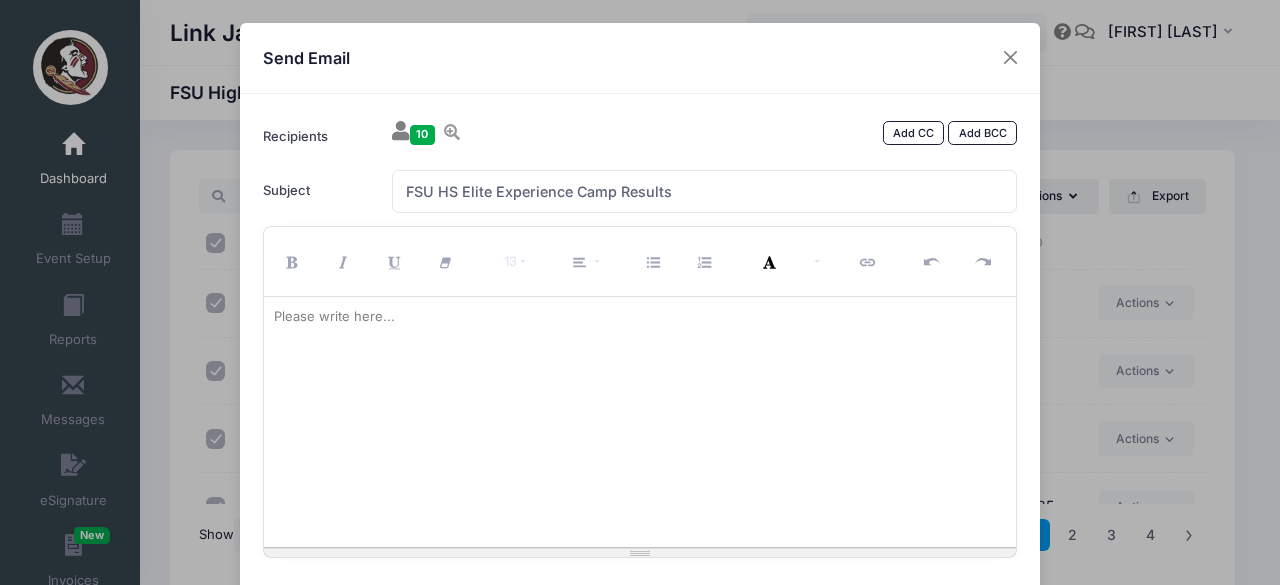 click at bounding box center [640, 317] 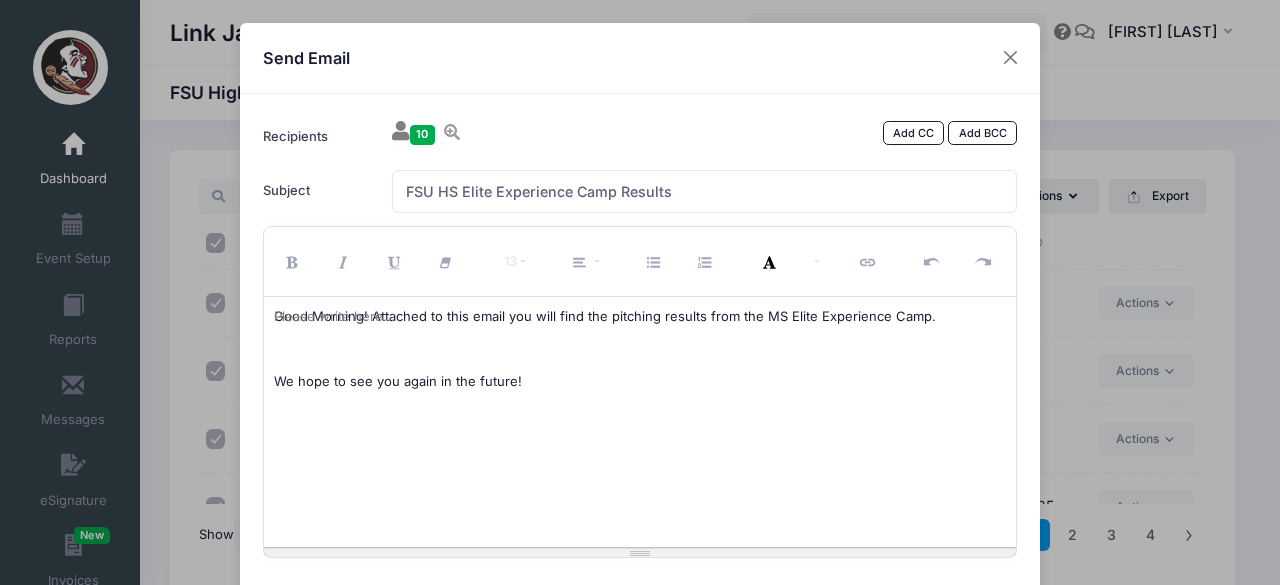 type 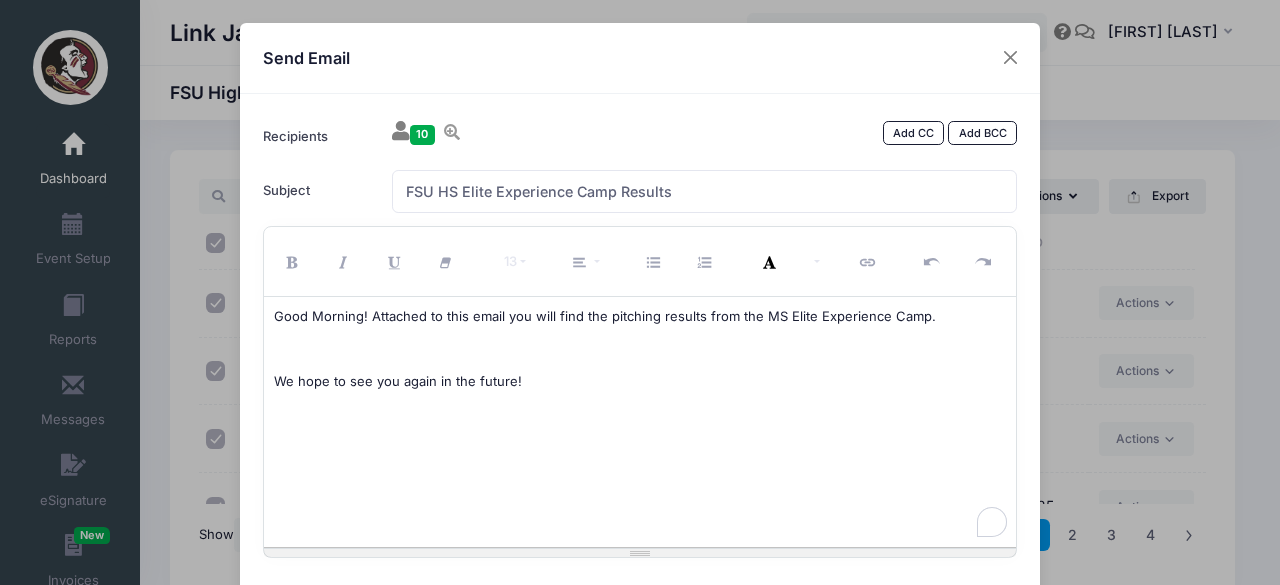 scroll, scrollTop: 151, scrollLeft: 0, axis: vertical 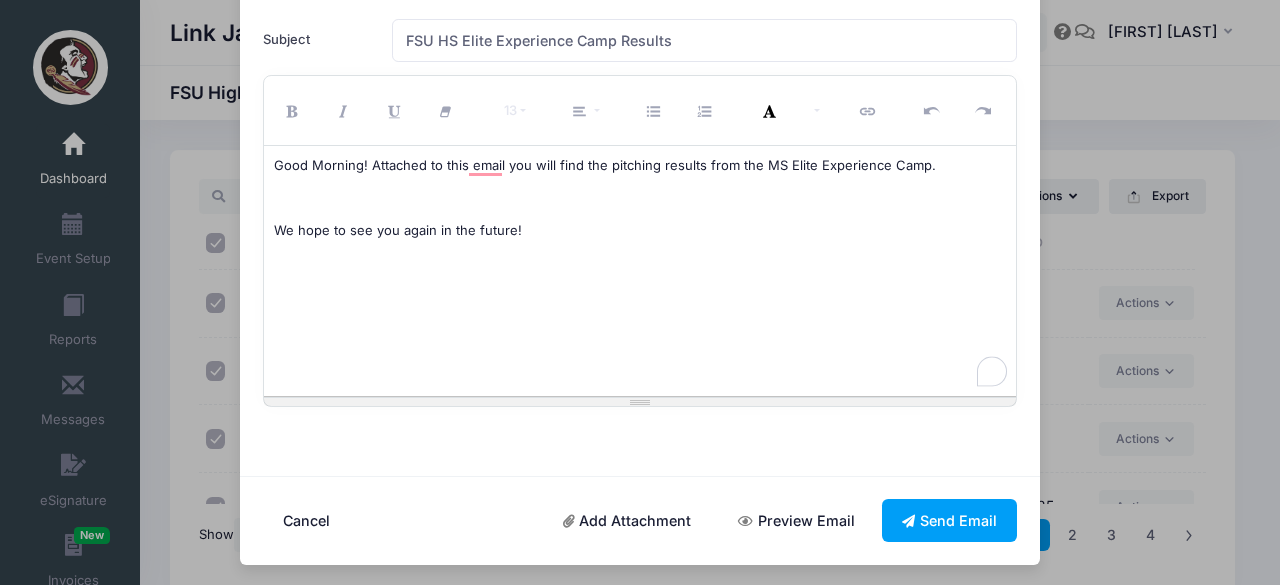 click on "Good Morning! Attached to this email you will find the pitching results from the MS Elite Experience Camp." at bounding box center [640, 166] 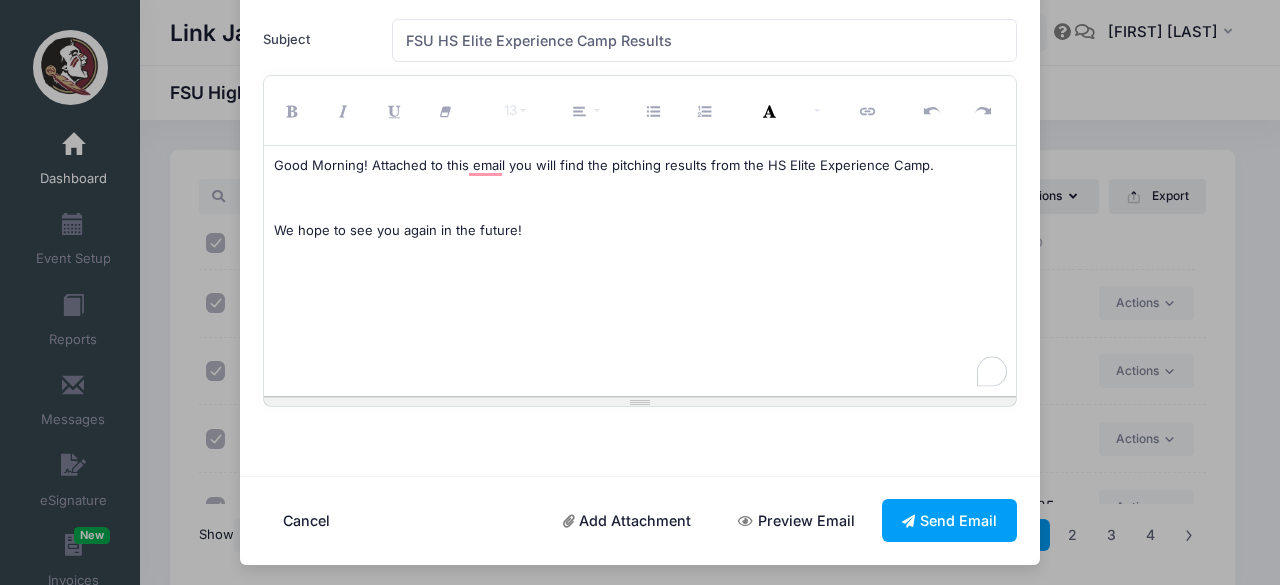 click on "Add Attachment" at bounding box center [627, 520] 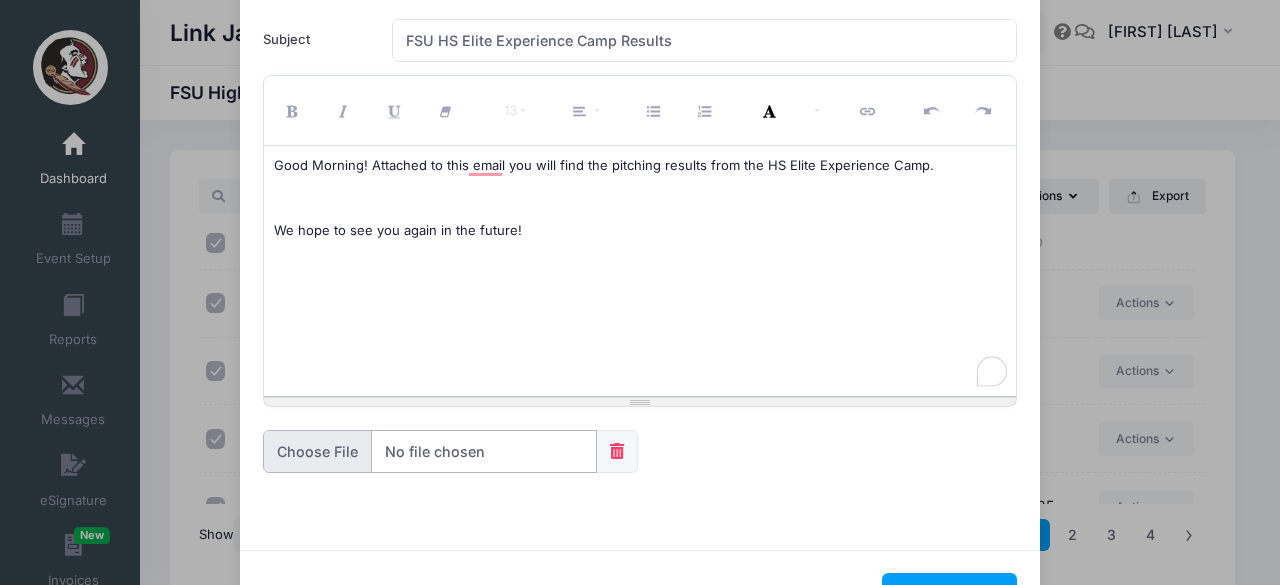 click at bounding box center (430, 451) 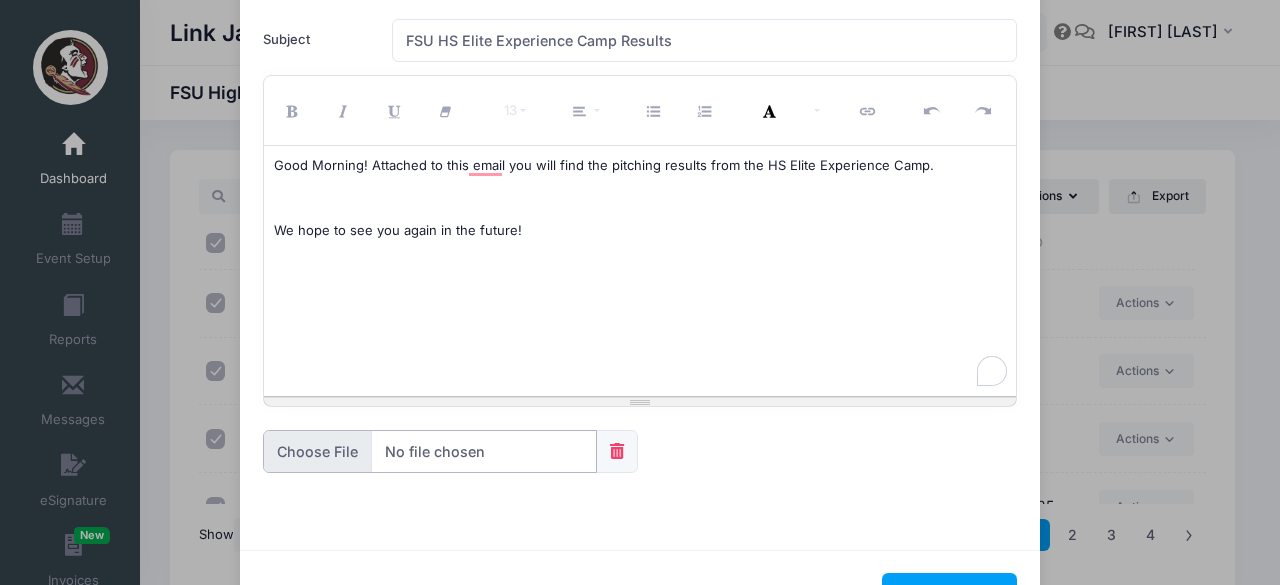 type on "C:\fakepath\HS Elite 1 Measurables.pdf" 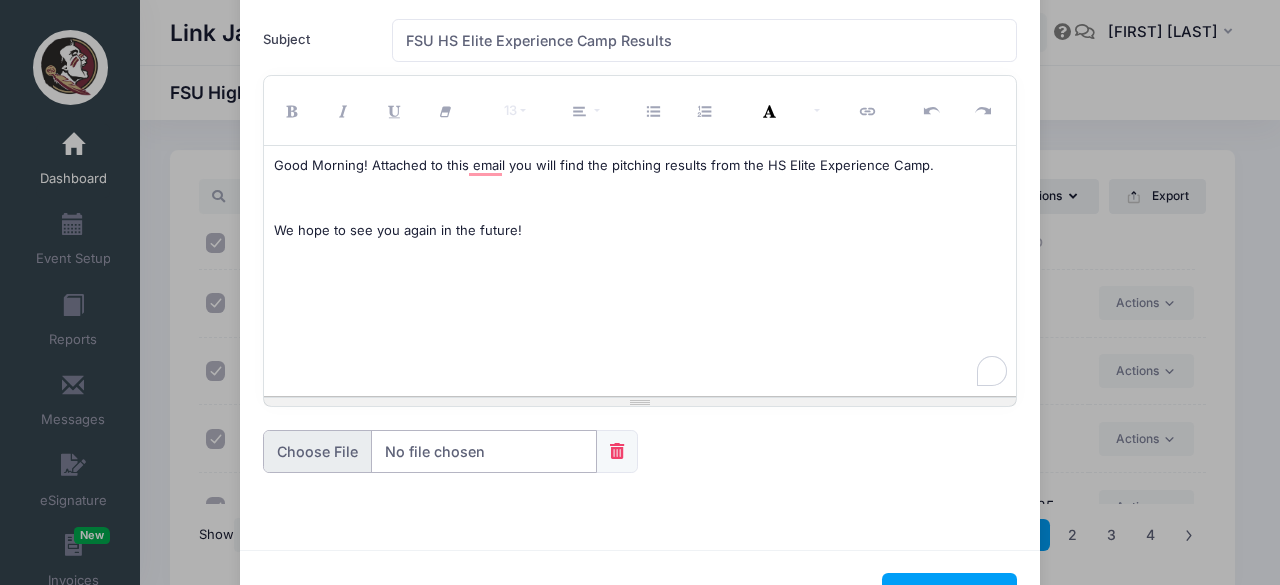 scroll, scrollTop: 224, scrollLeft: 0, axis: vertical 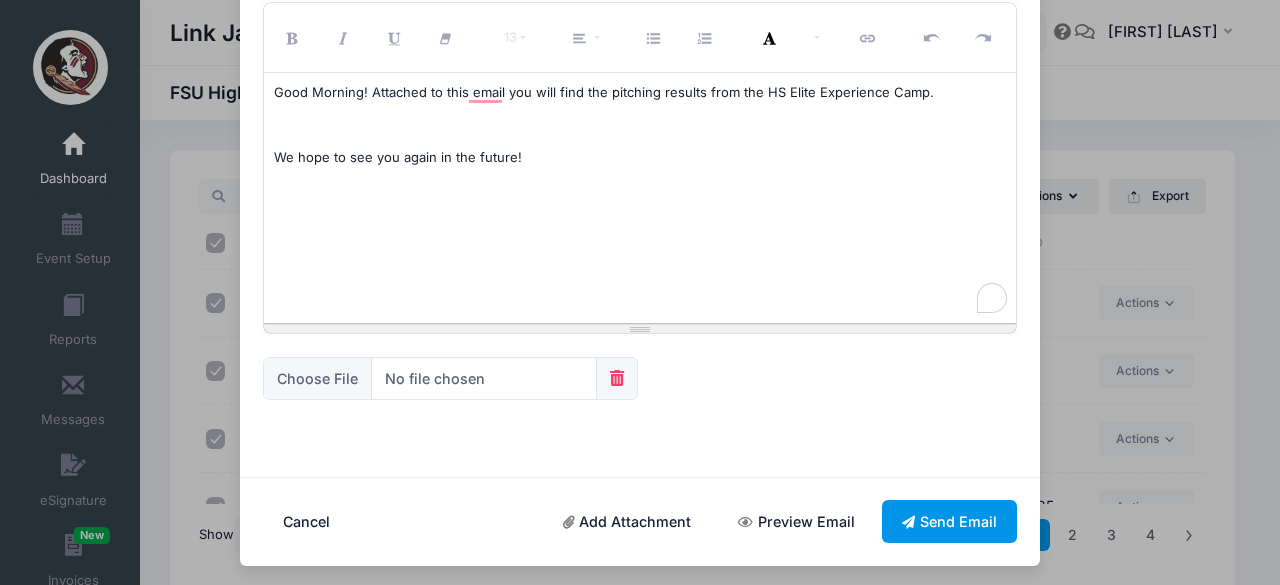 click on "Send Email" at bounding box center [950, 521] 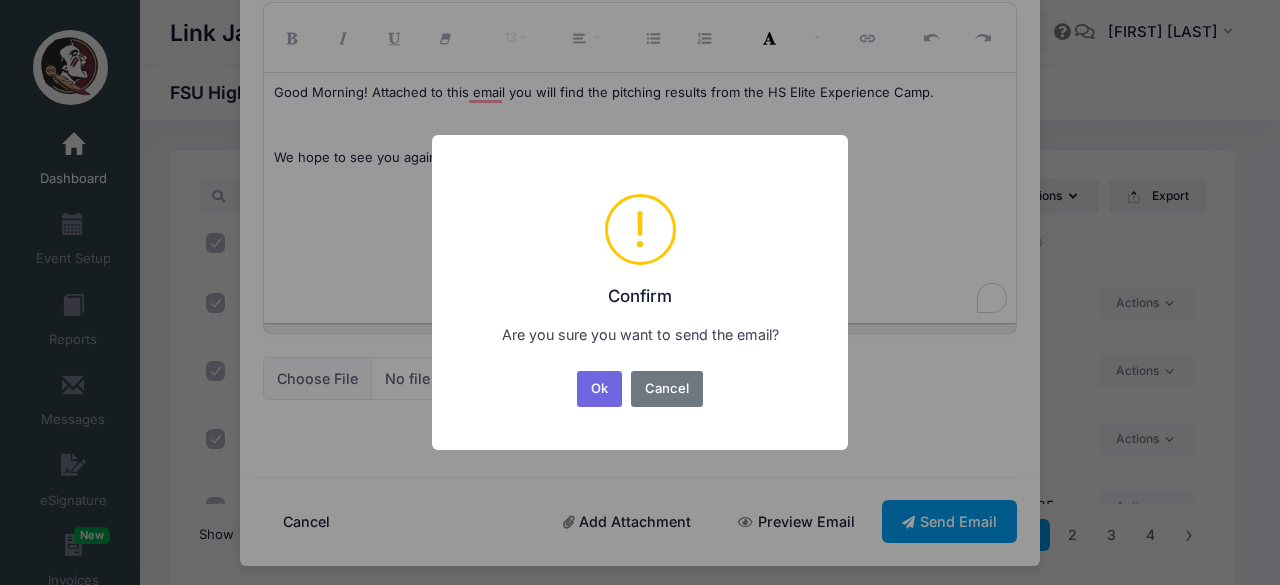 scroll, scrollTop: 0, scrollLeft: 0, axis: both 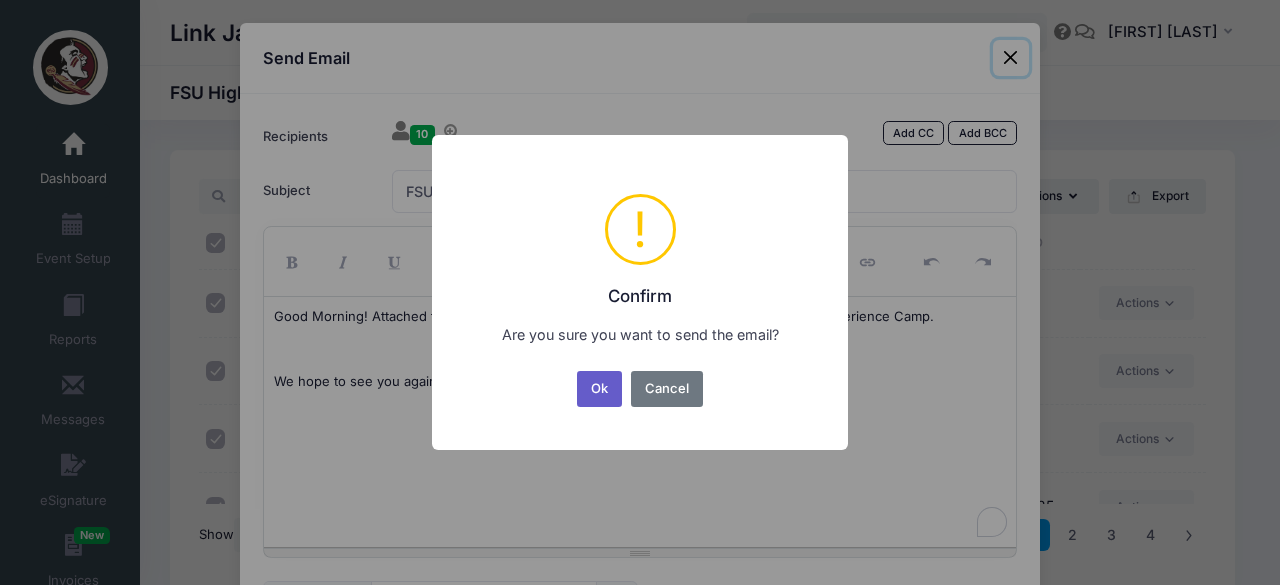 click on "Ok" at bounding box center (600, 389) 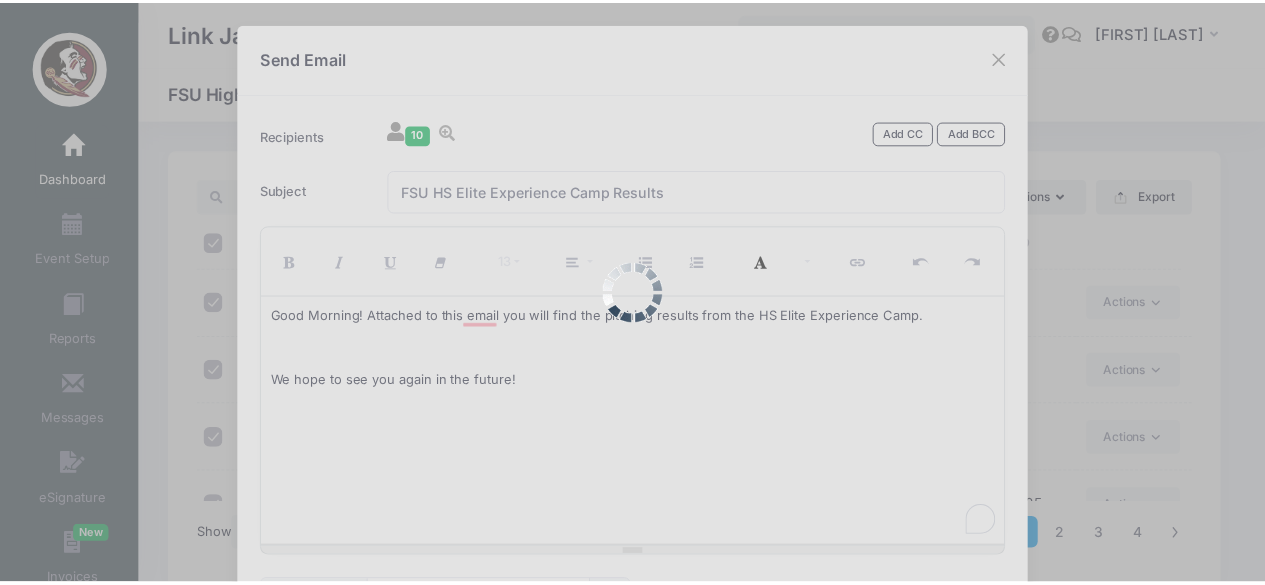 scroll, scrollTop: 224, scrollLeft: 0, axis: vertical 